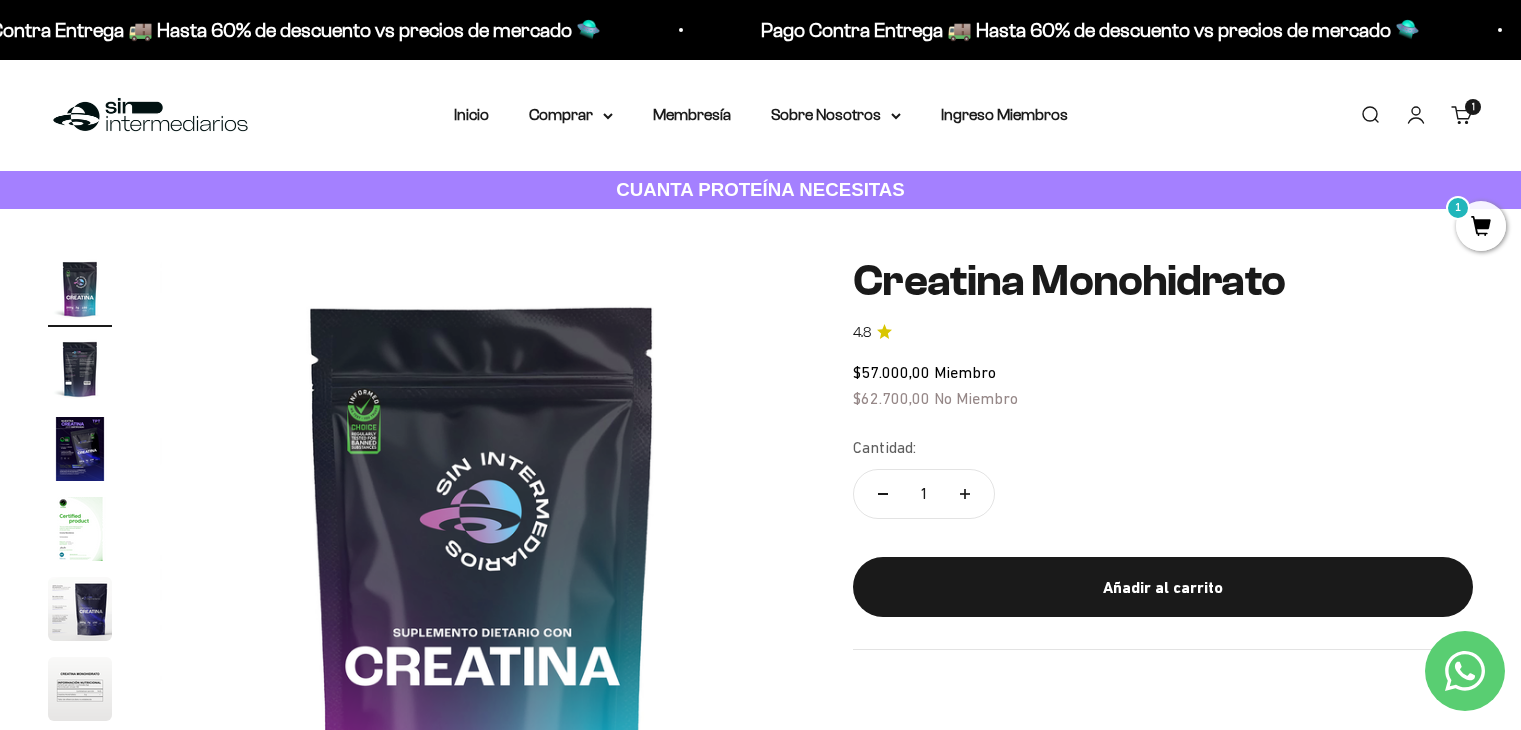 scroll, scrollTop: 700, scrollLeft: 0, axis: vertical 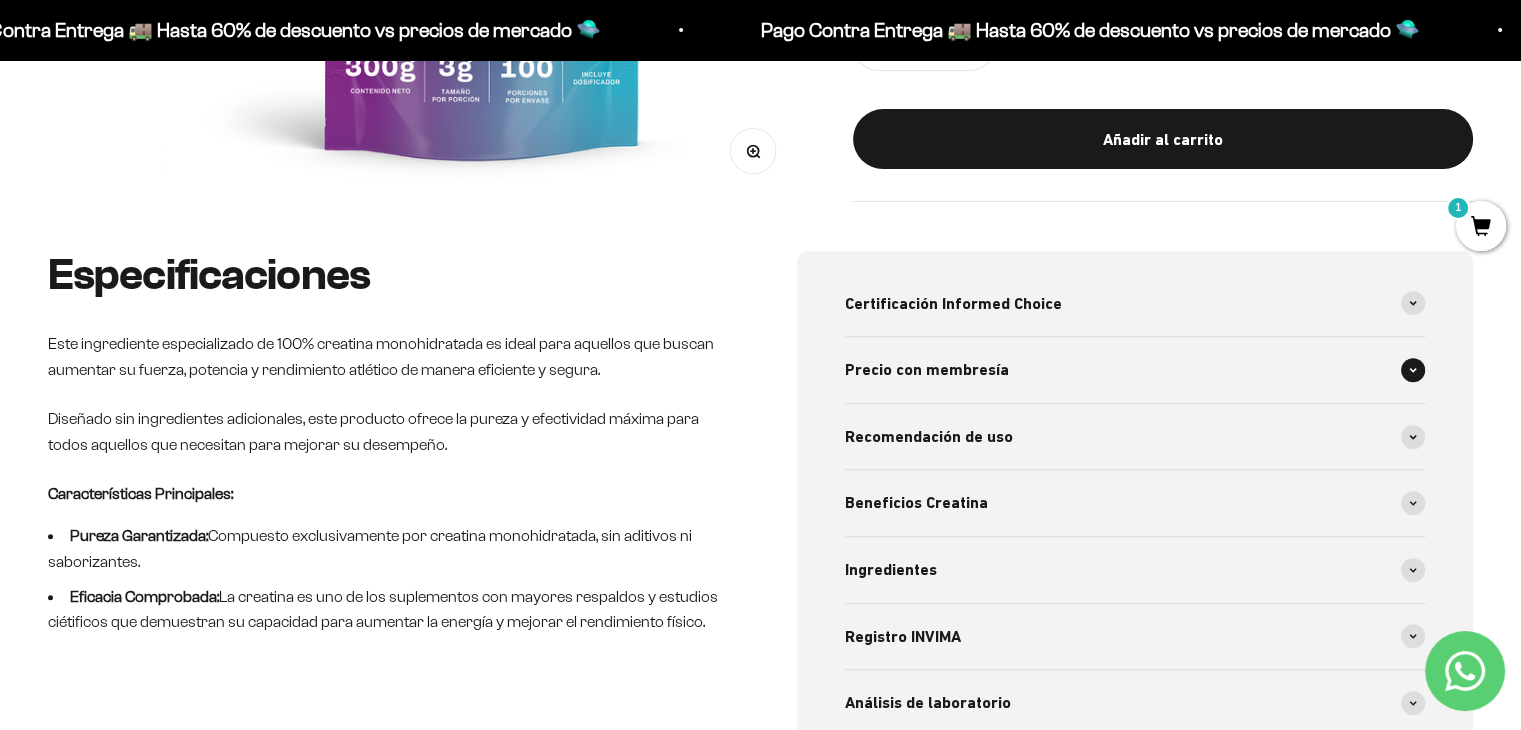 click at bounding box center (1413, 370) 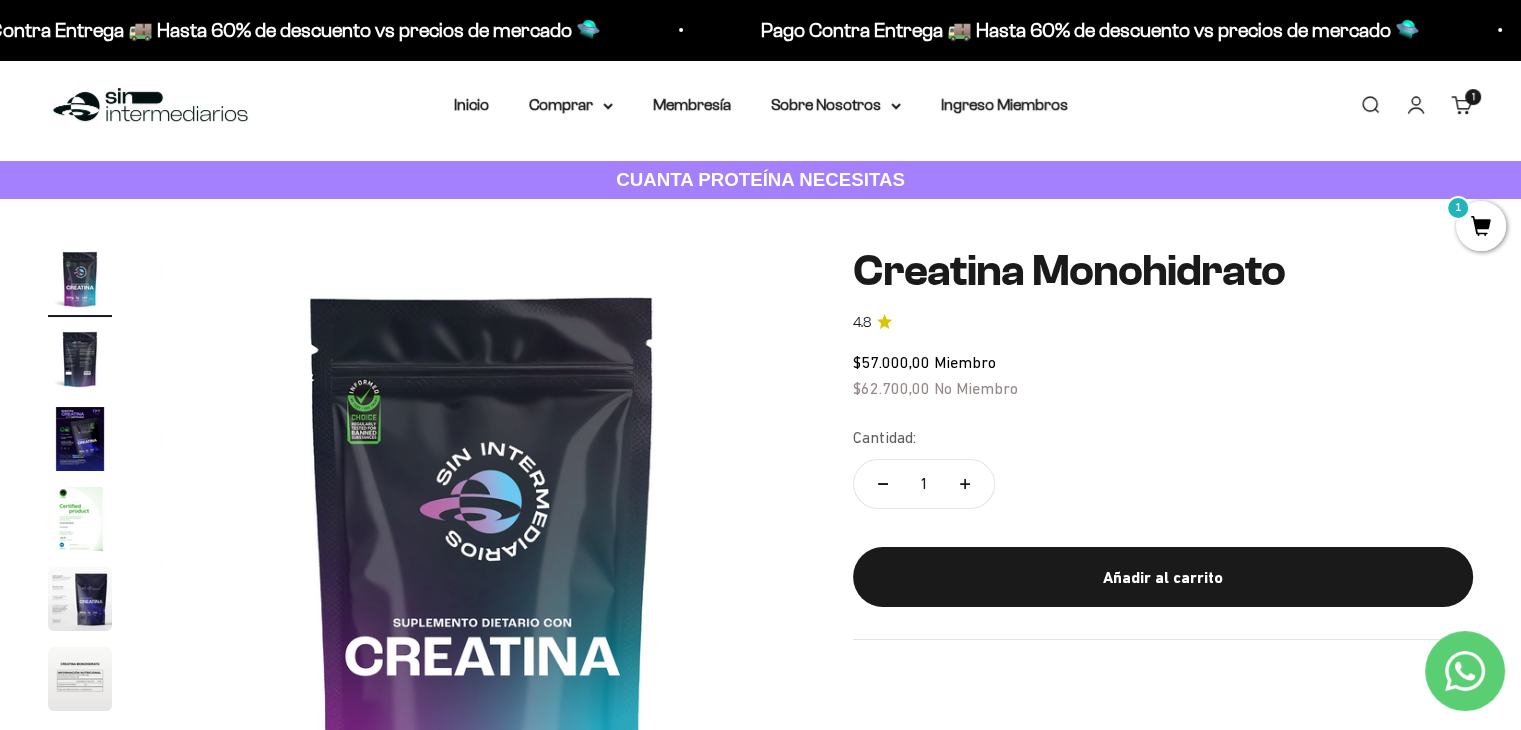 scroll, scrollTop: 0, scrollLeft: 0, axis: both 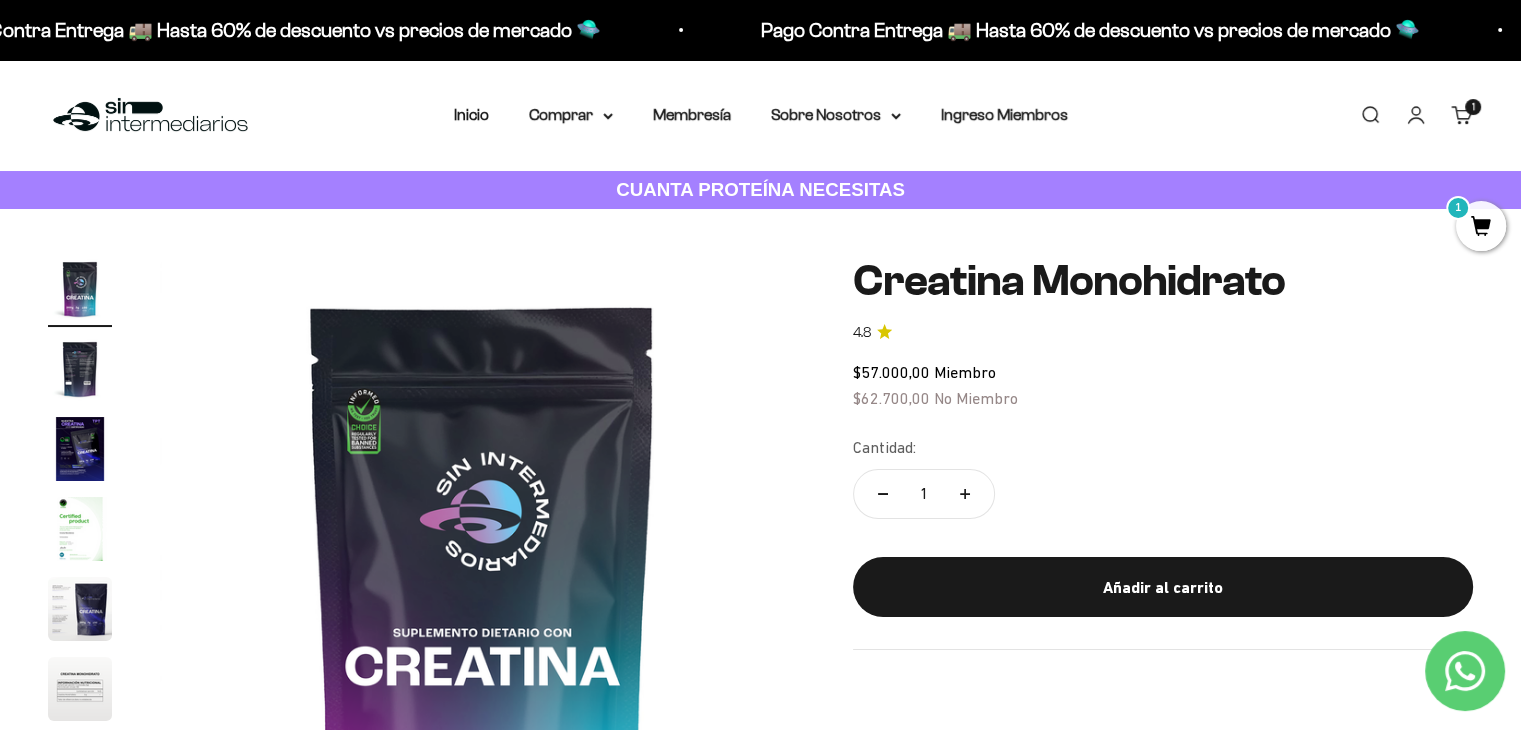 click at bounding box center (80, 369) 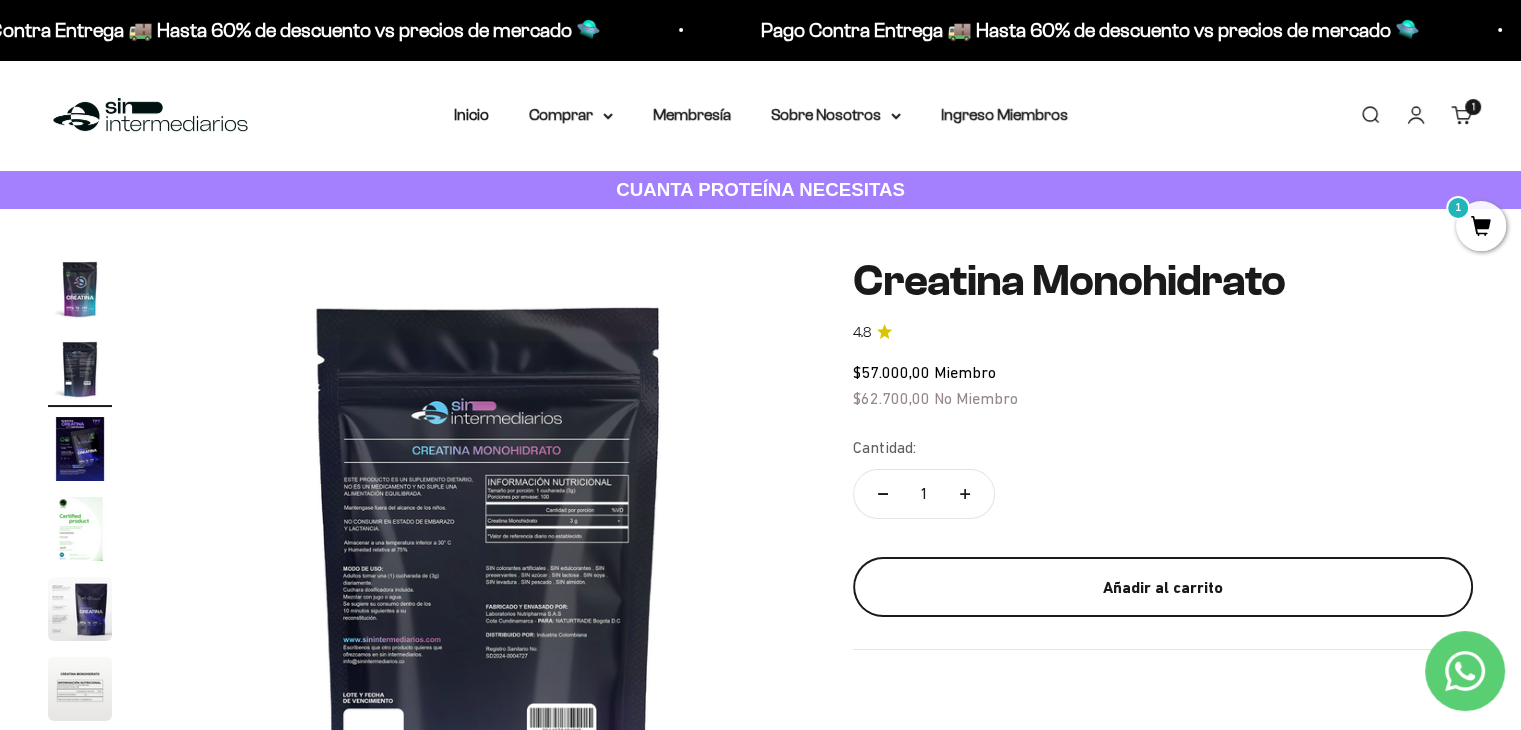 scroll, scrollTop: 0, scrollLeft: 669, axis: horizontal 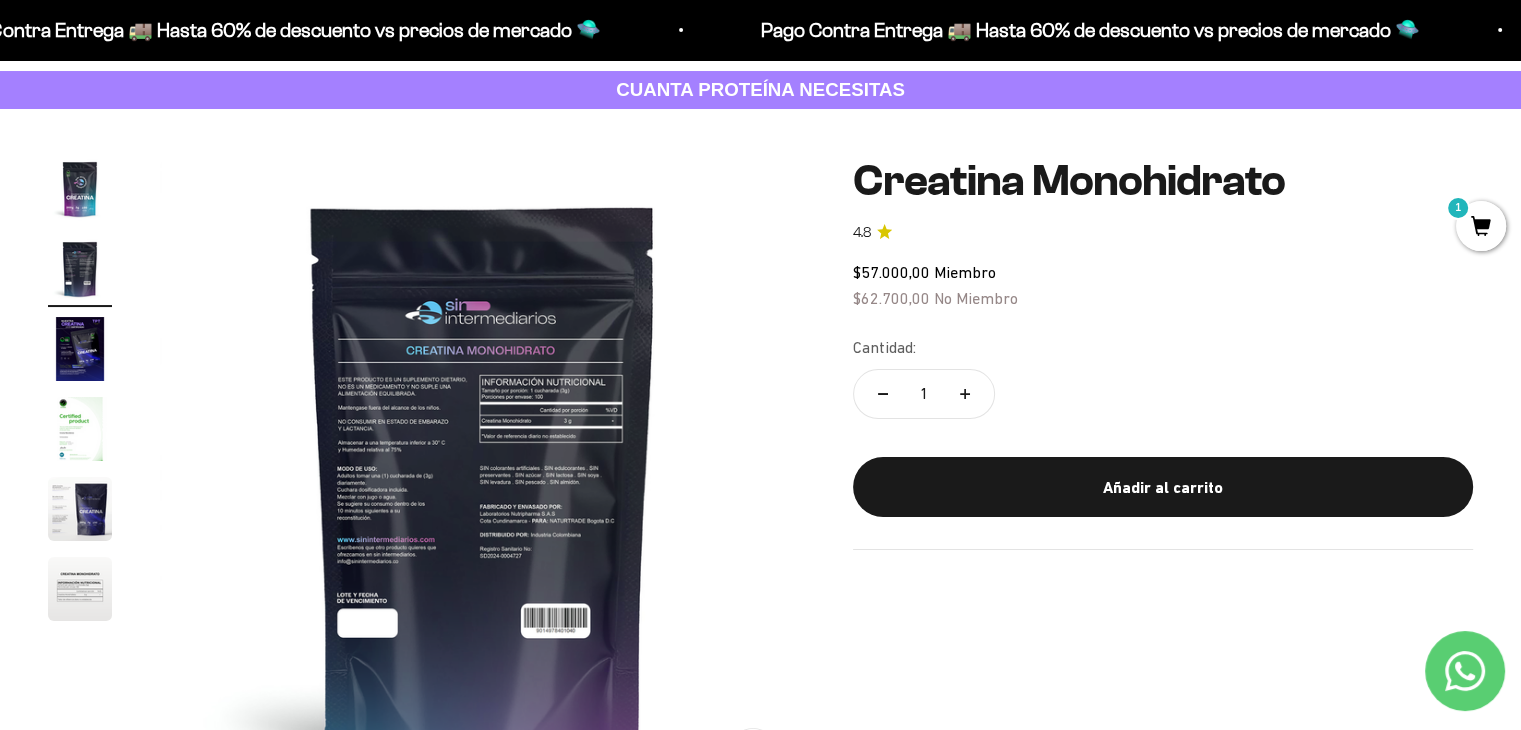 click at bounding box center [482, 479] 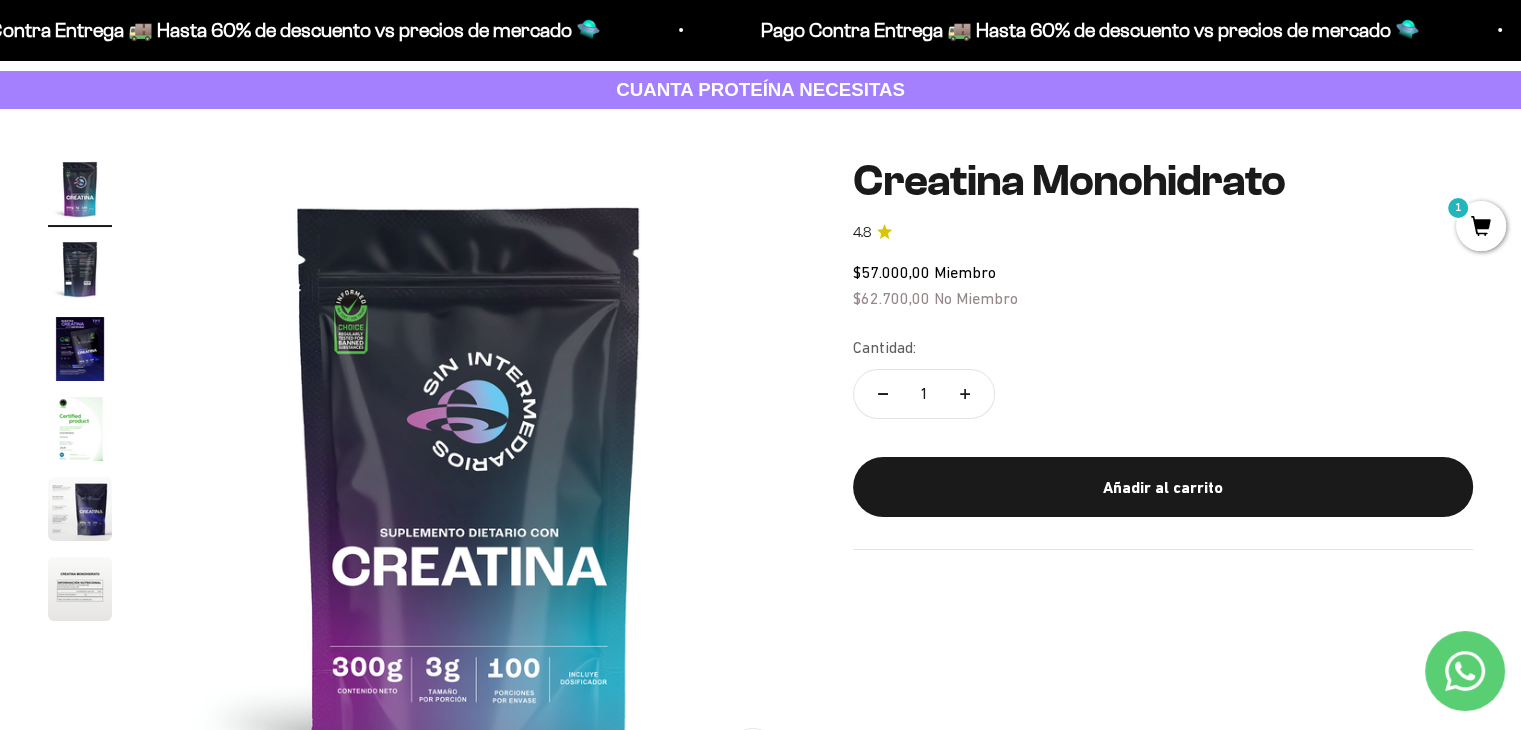 scroll, scrollTop: 0, scrollLeft: 0, axis: both 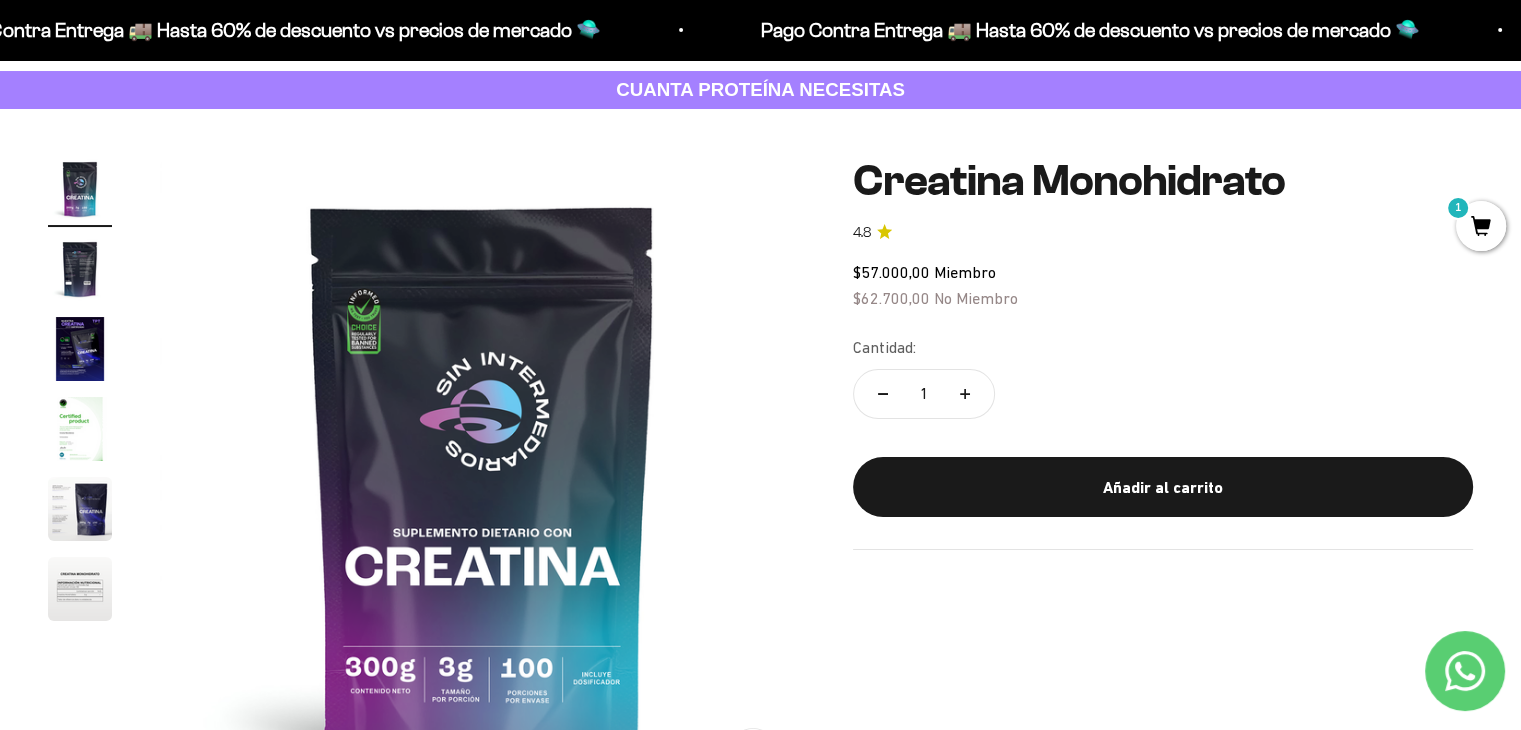 click at bounding box center (482, 479) 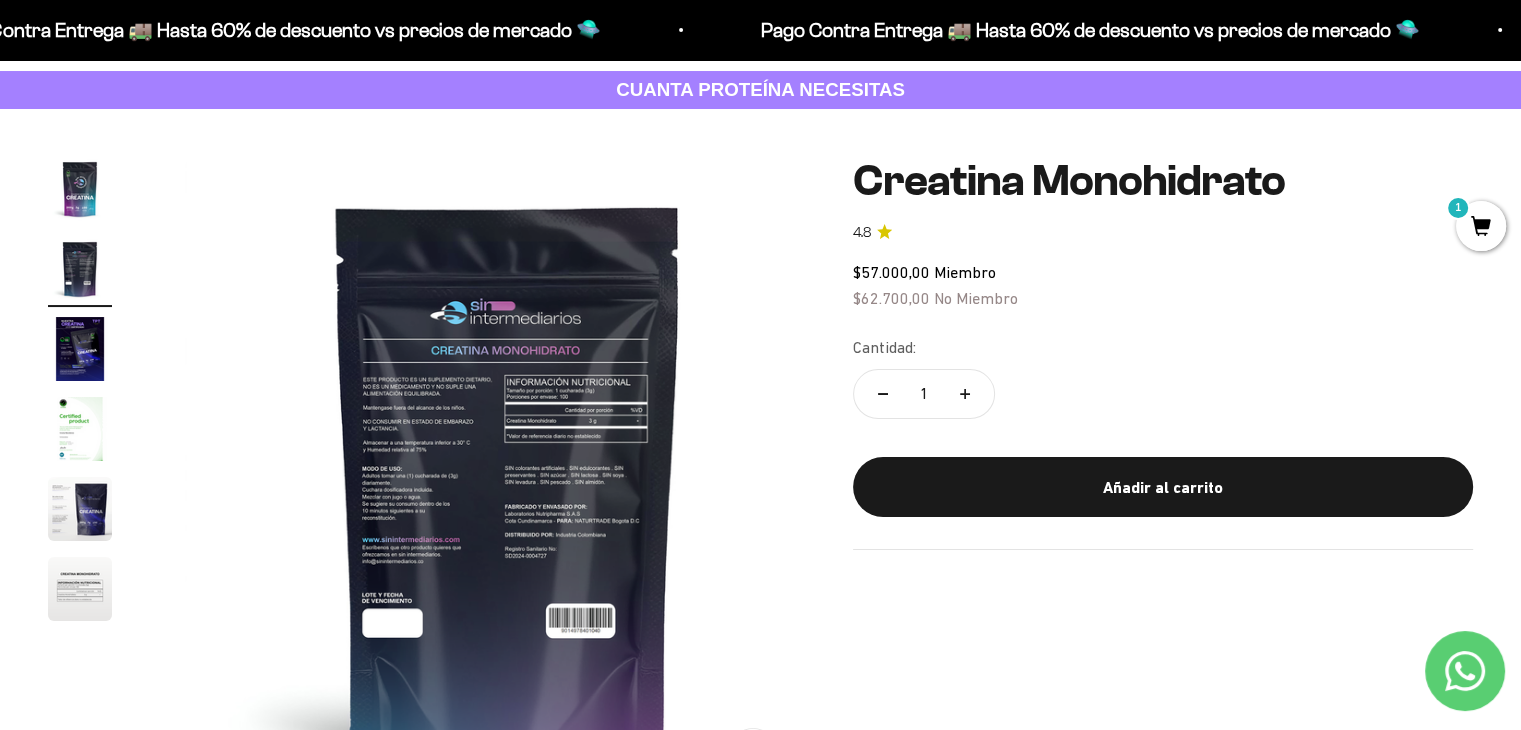 scroll, scrollTop: 0, scrollLeft: 669, axis: horizontal 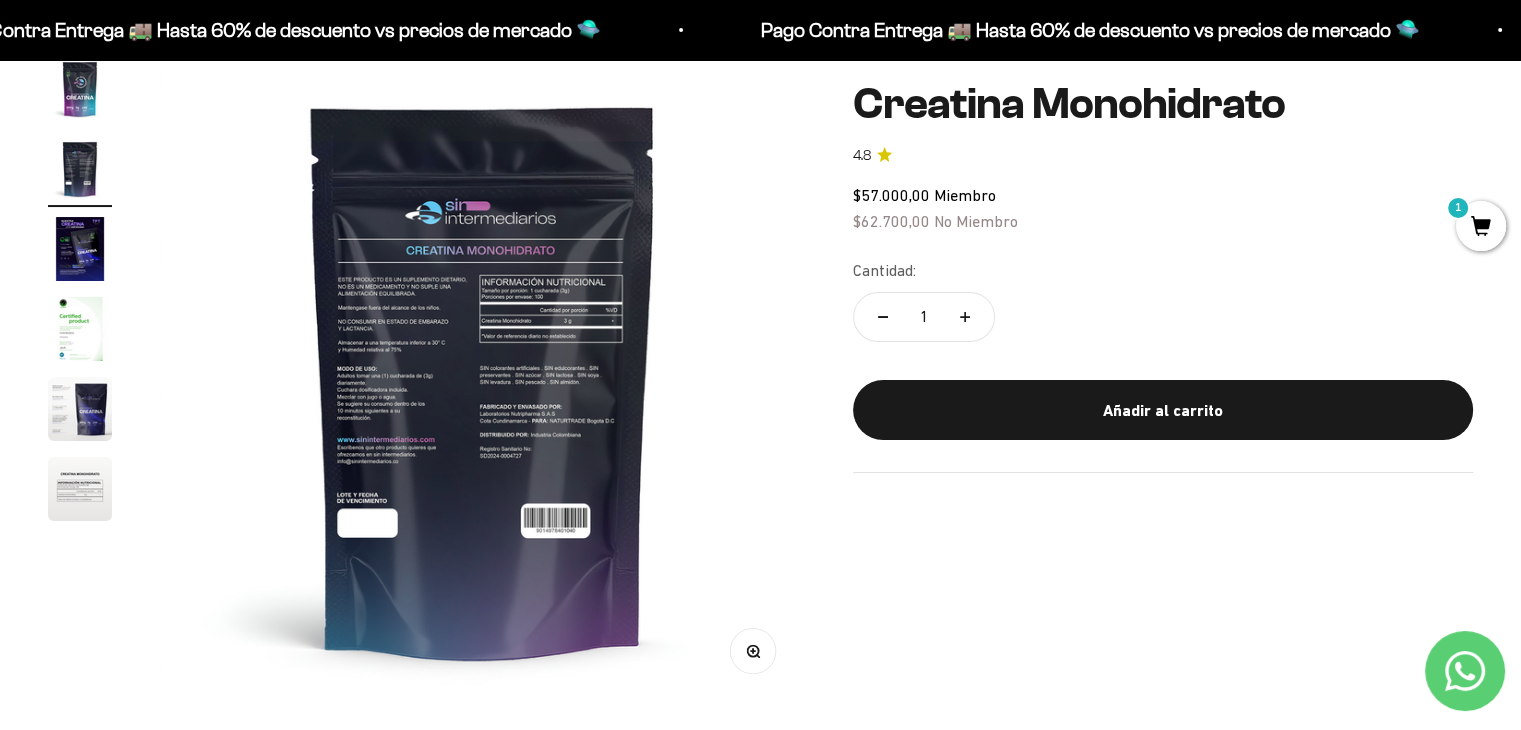 click at bounding box center [80, 249] 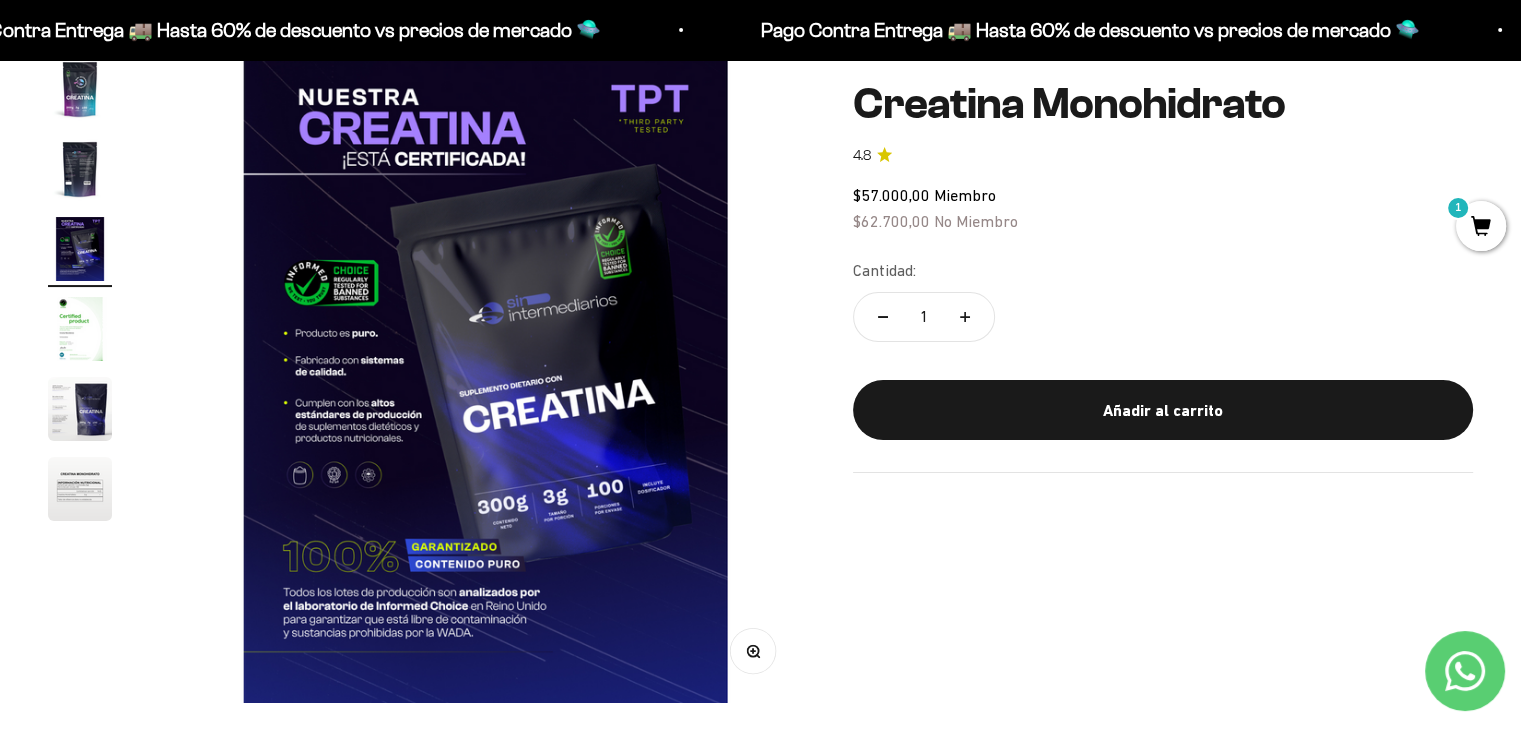 scroll, scrollTop: 0, scrollLeft: 1338, axis: horizontal 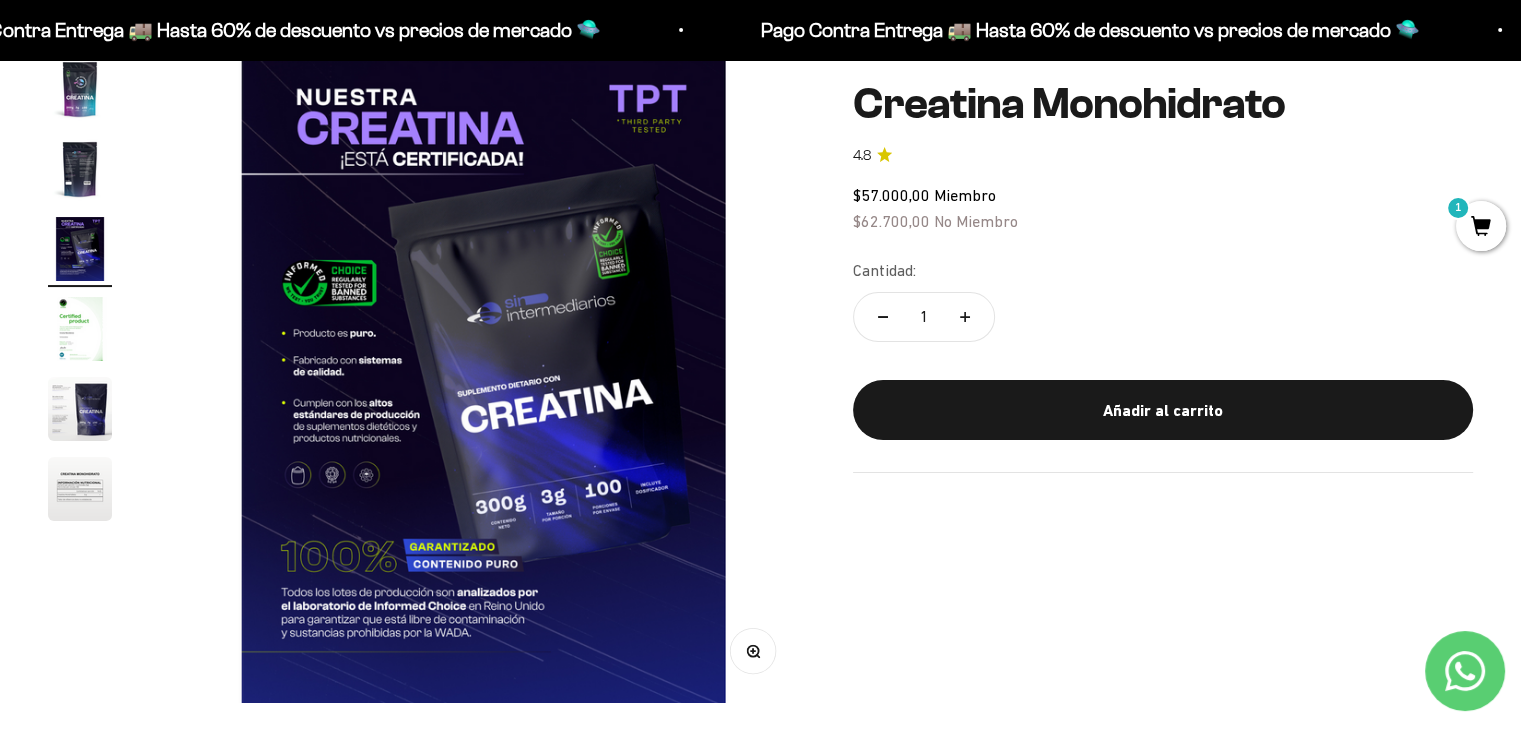 click at bounding box center [80, 329] 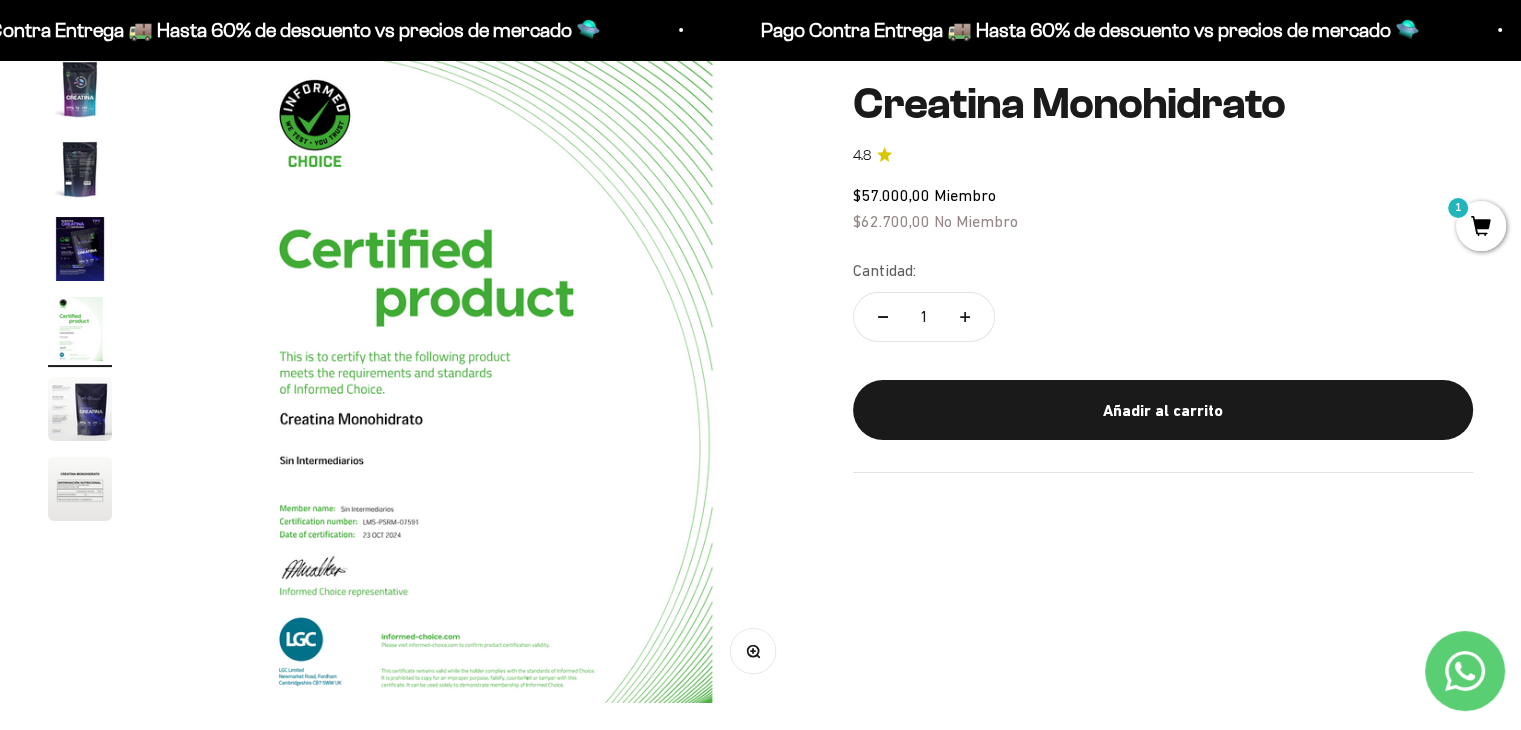 scroll, scrollTop: 0, scrollLeft: 2008, axis: horizontal 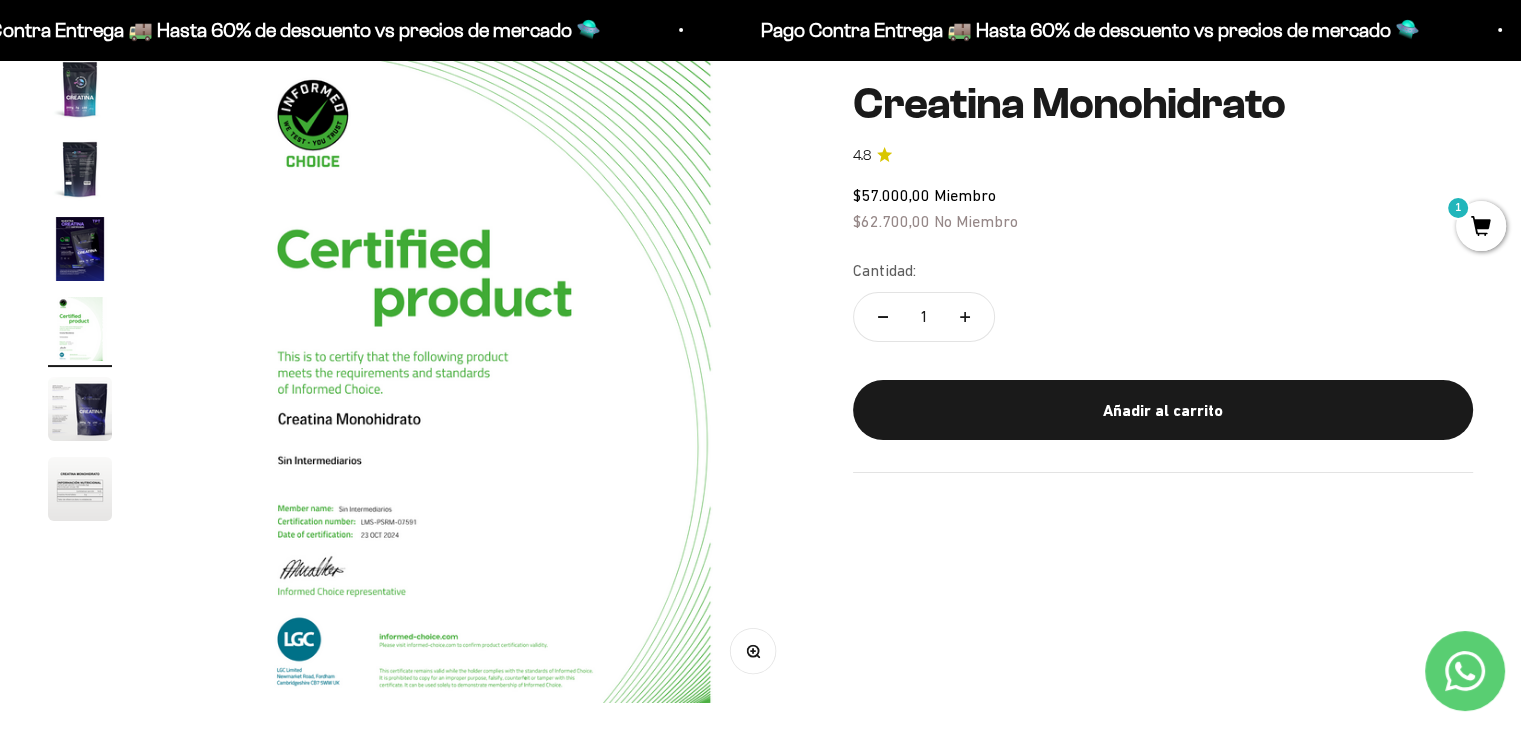 click at bounding box center [80, 409] 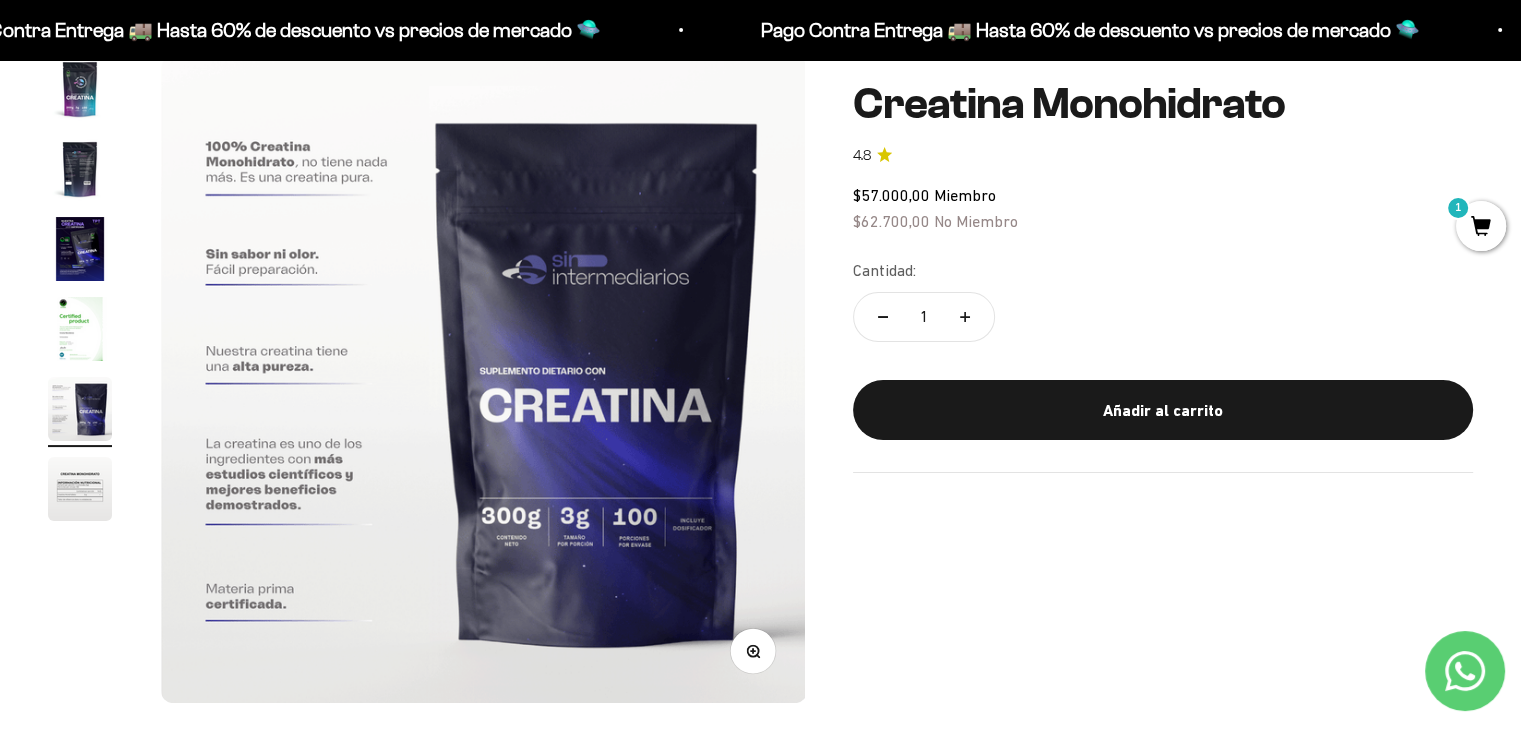 scroll, scrollTop: 0, scrollLeft: 2676, axis: horizontal 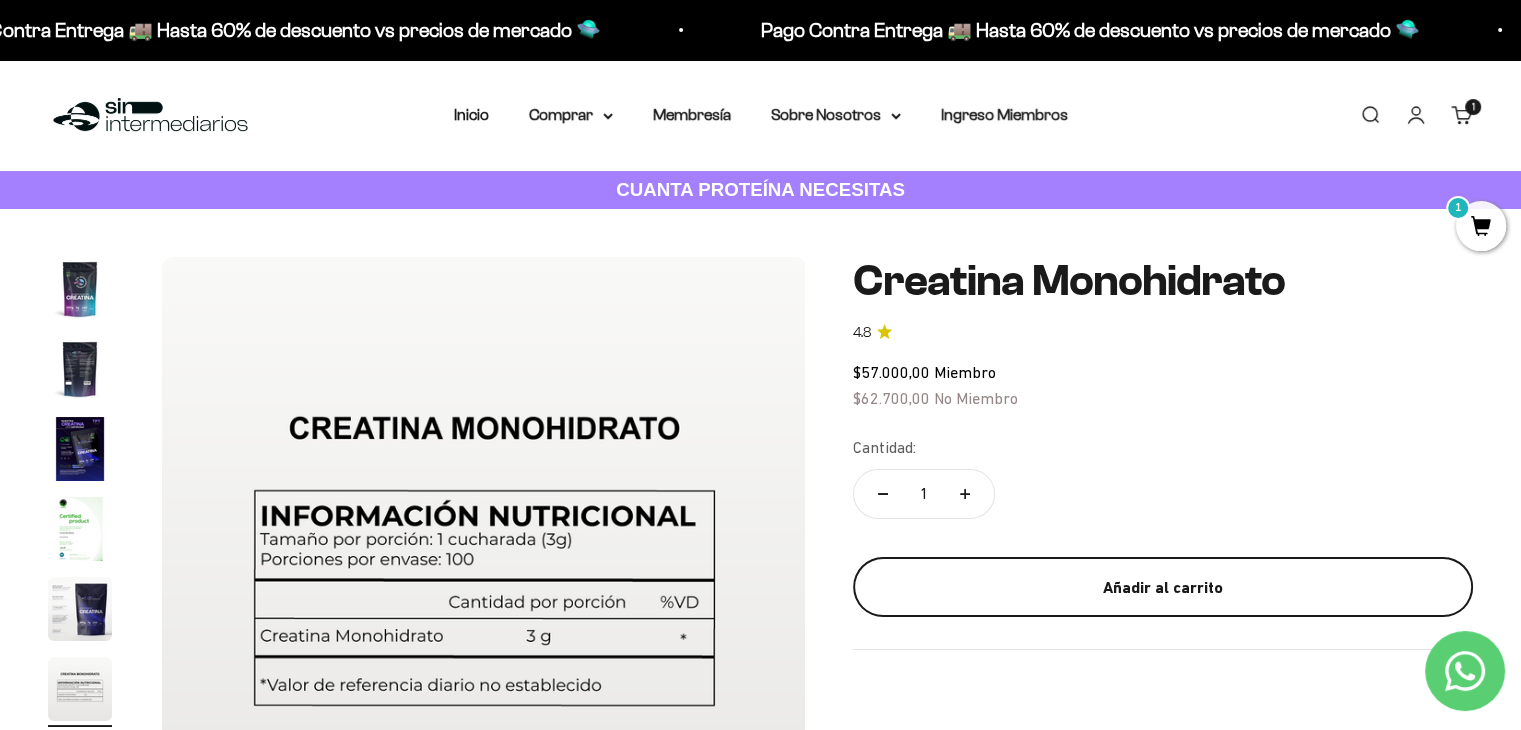 click on "Añadir al carrito" at bounding box center (1163, 588) 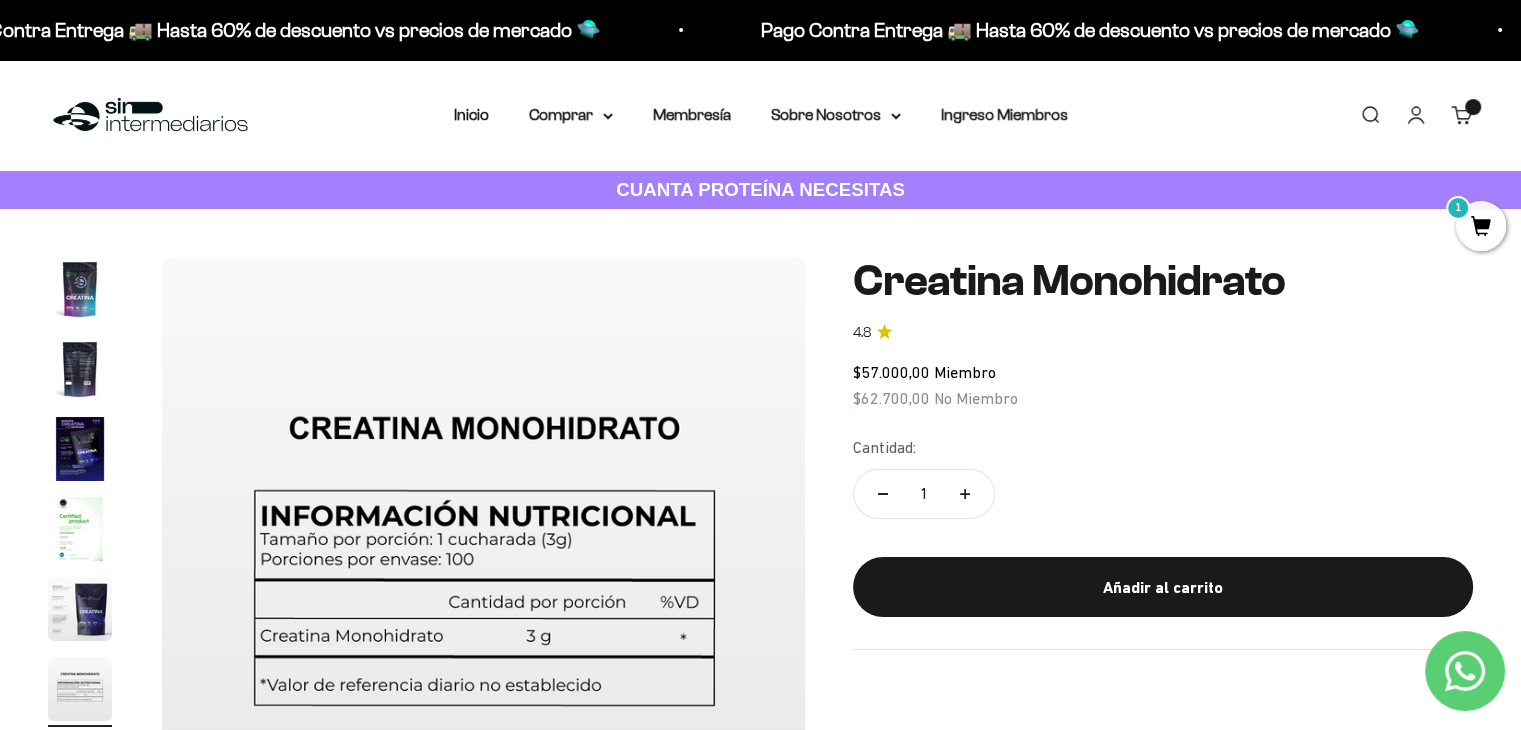 scroll, scrollTop: 0, scrollLeft: 3388, axis: horizontal 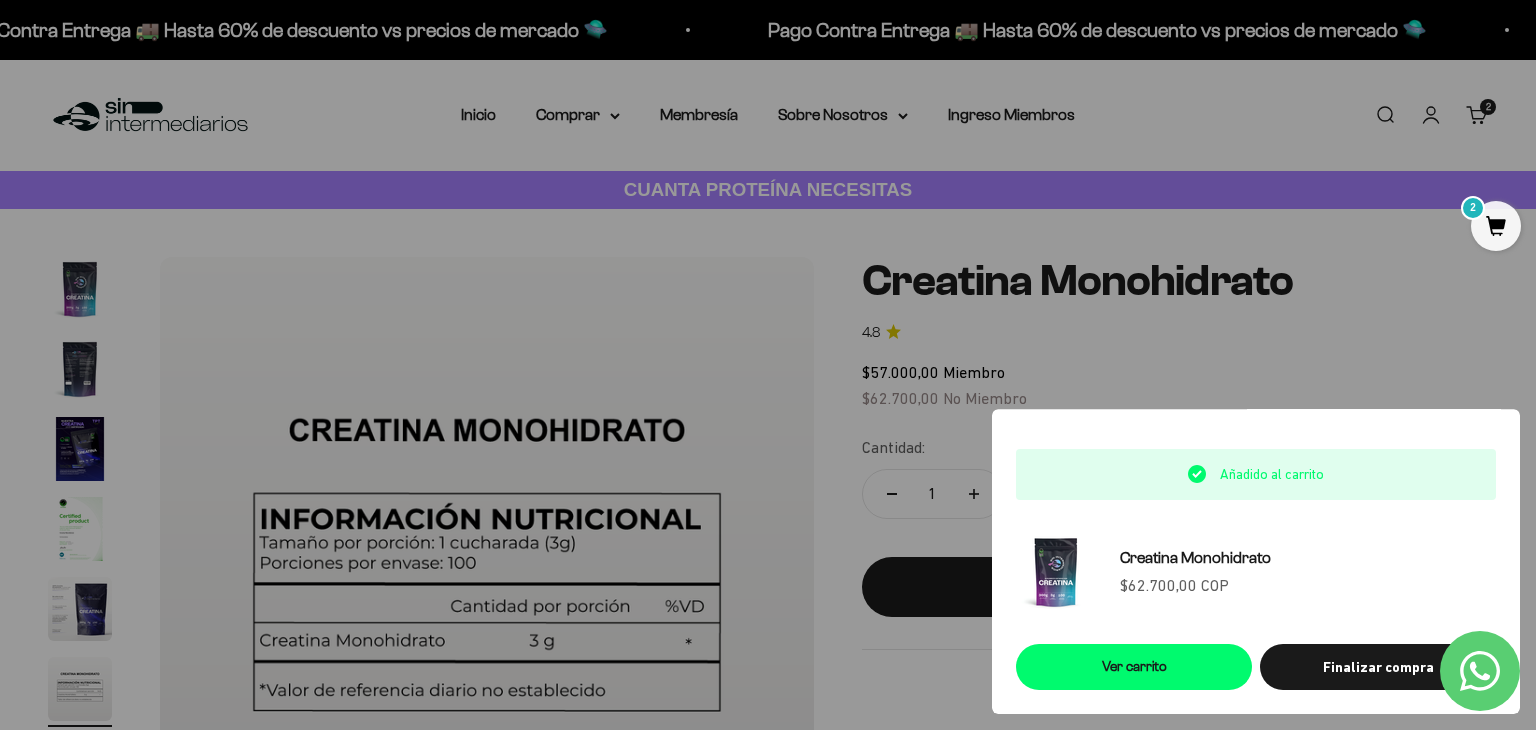 drag, startPoint x: 411, startPoint y: 165, endPoint x: 348, endPoint y: 145, distance: 66.09841 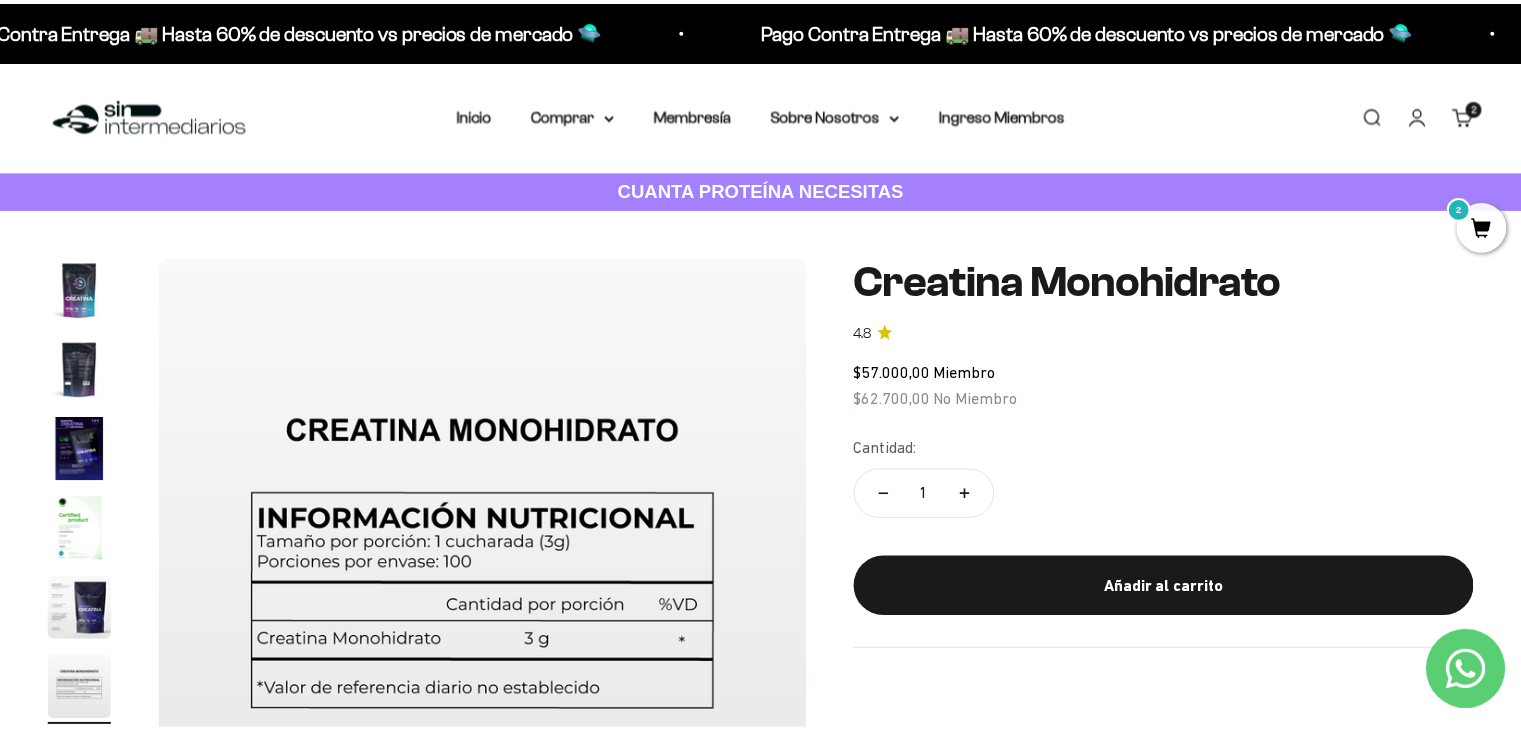 scroll, scrollTop: 0, scrollLeft: 3345, axis: horizontal 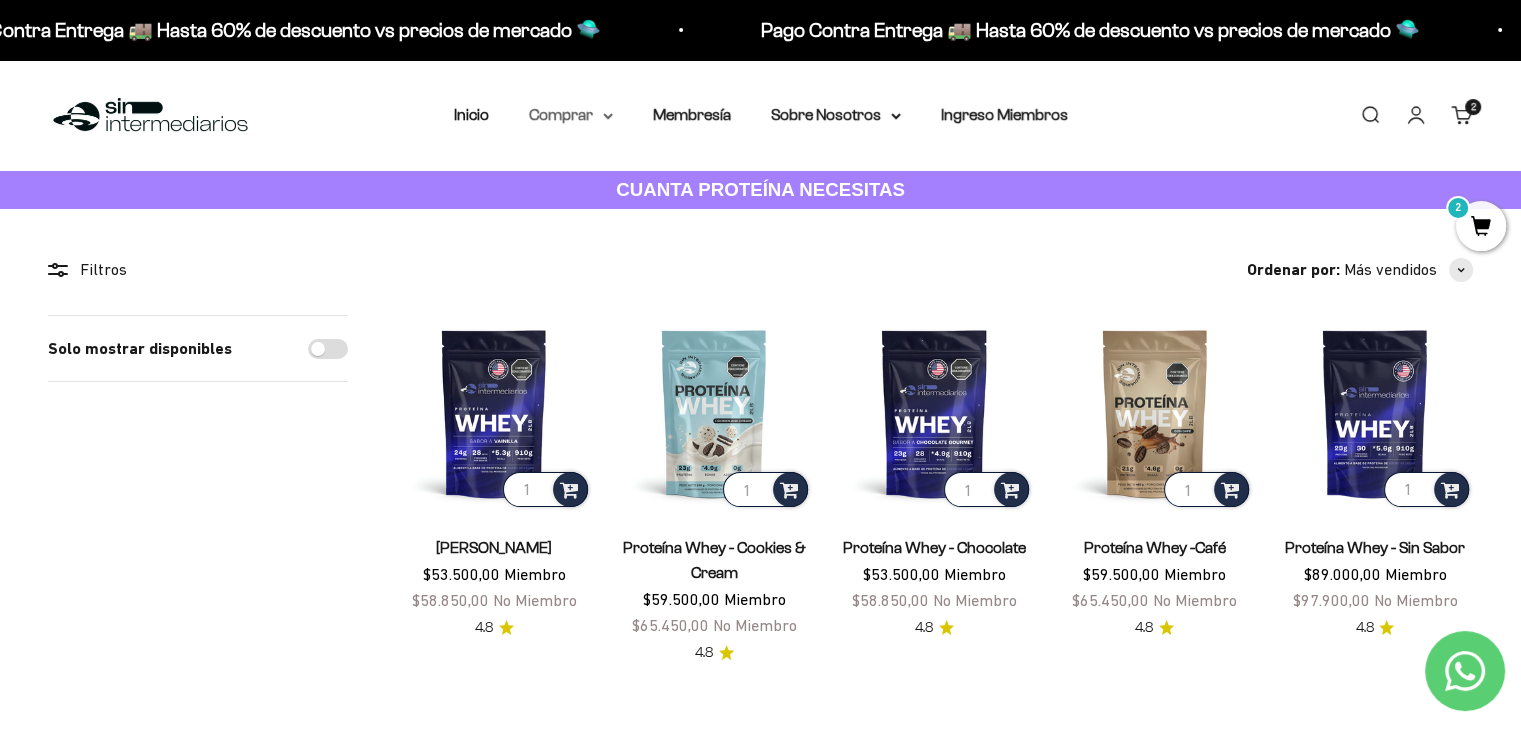 click 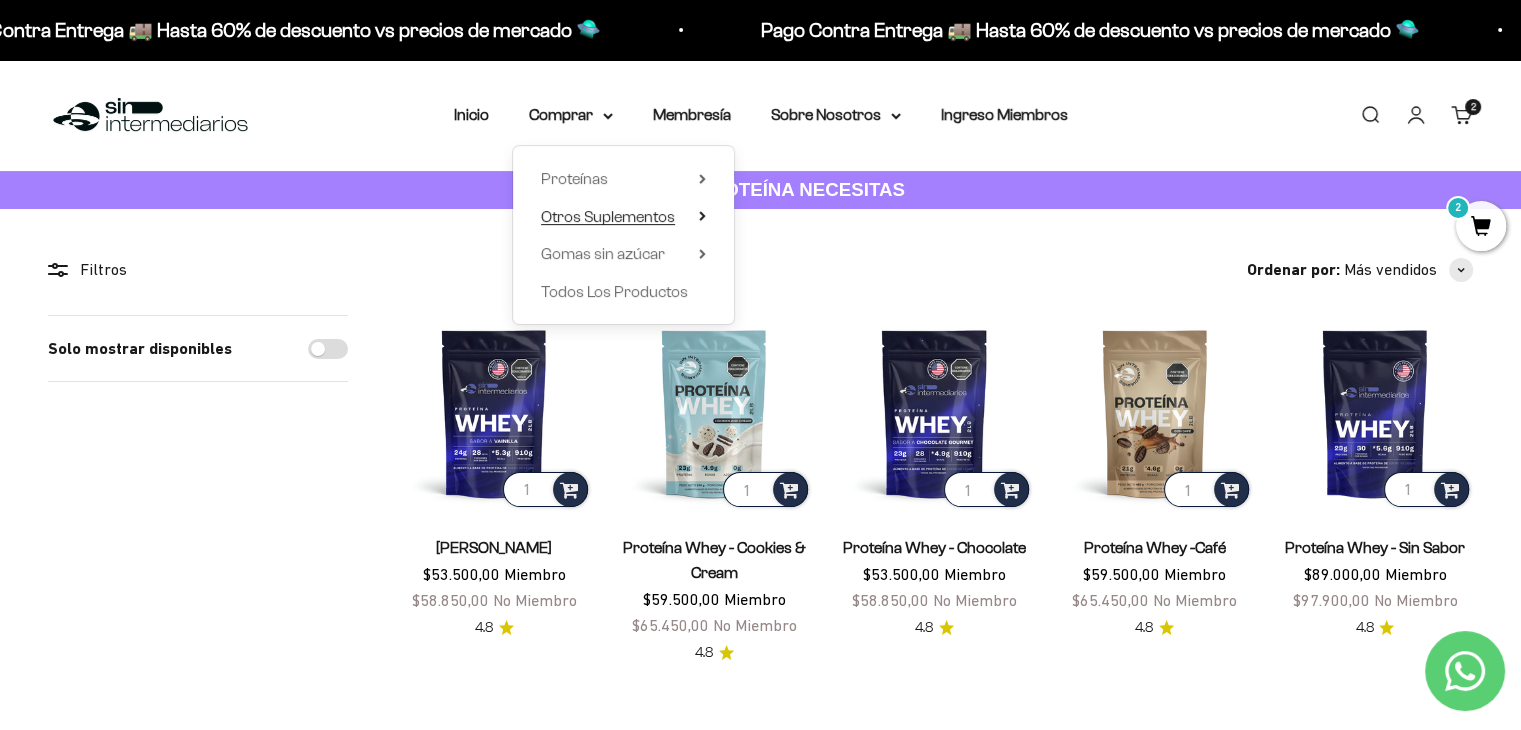 click 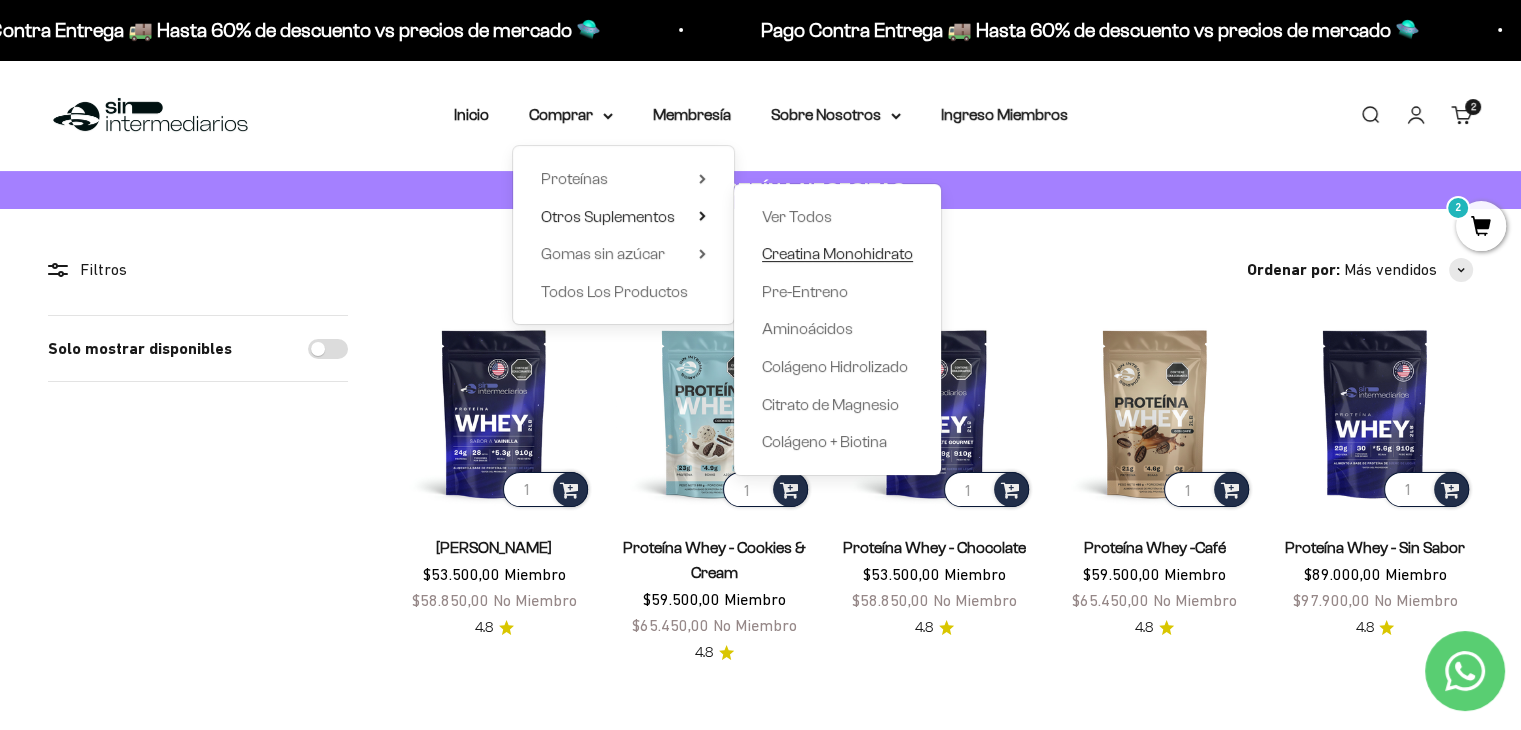click on "Creatina Monohidrato" at bounding box center [837, 253] 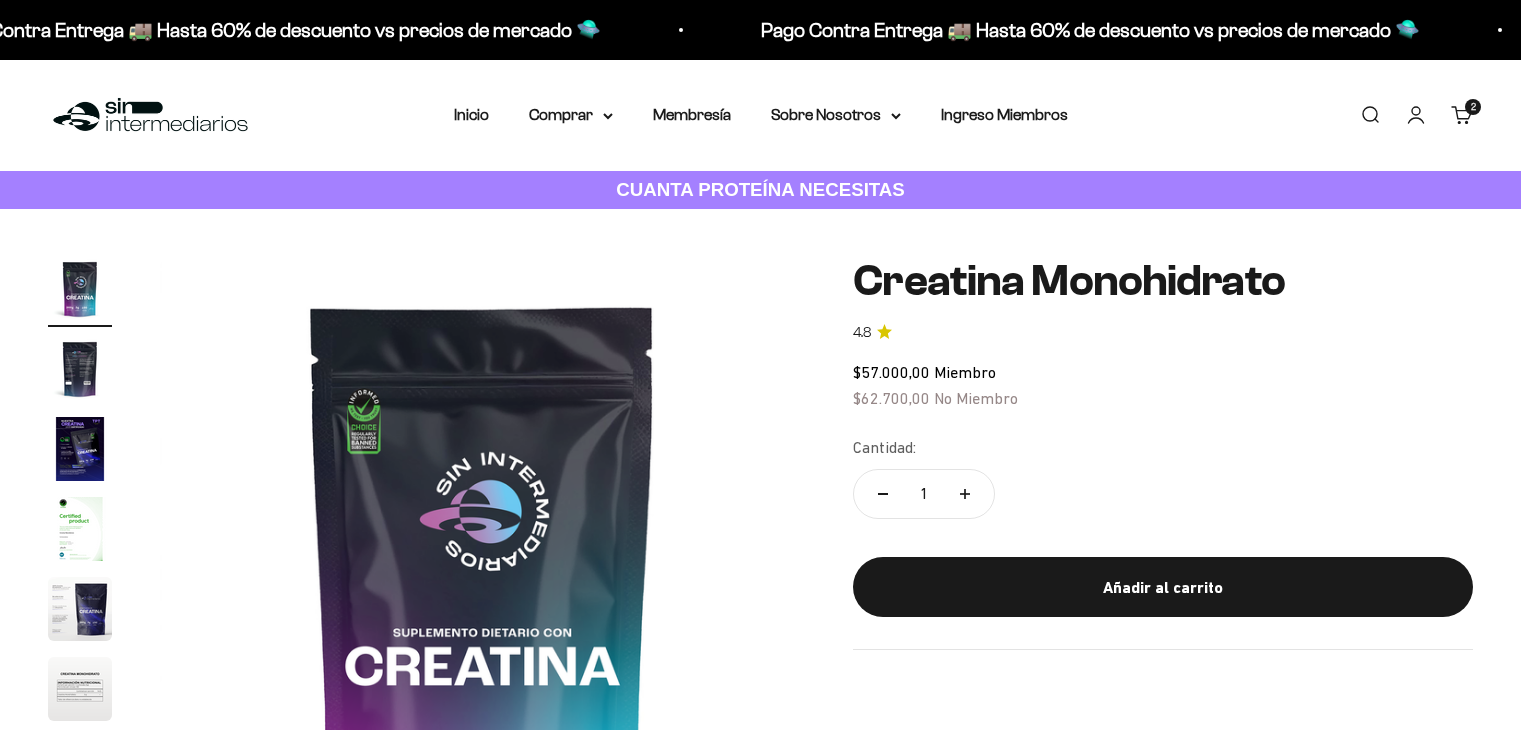 scroll, scrollTop: 0, scrollLeft: 0, axis: both 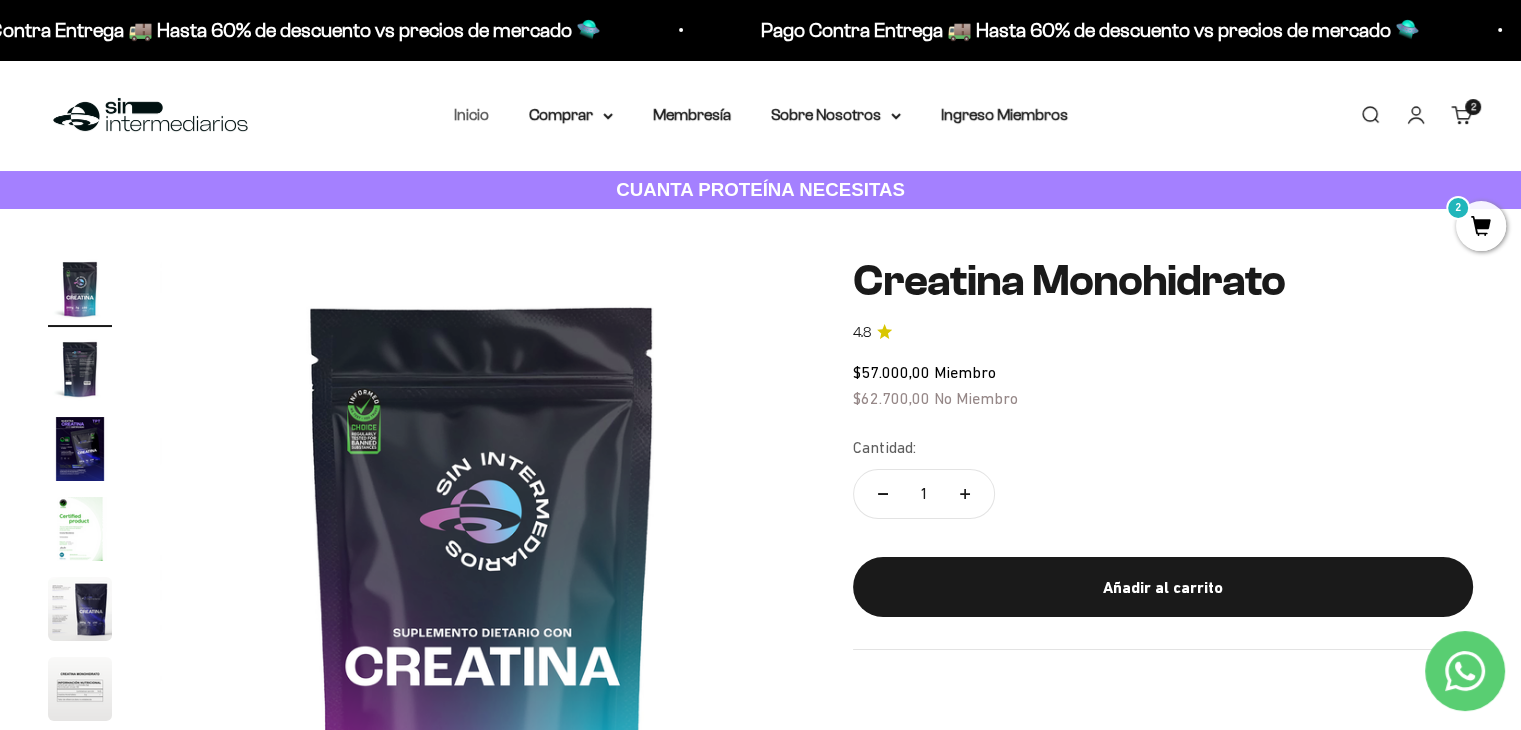 click on "Inicio" at bounding box center (471, 114) 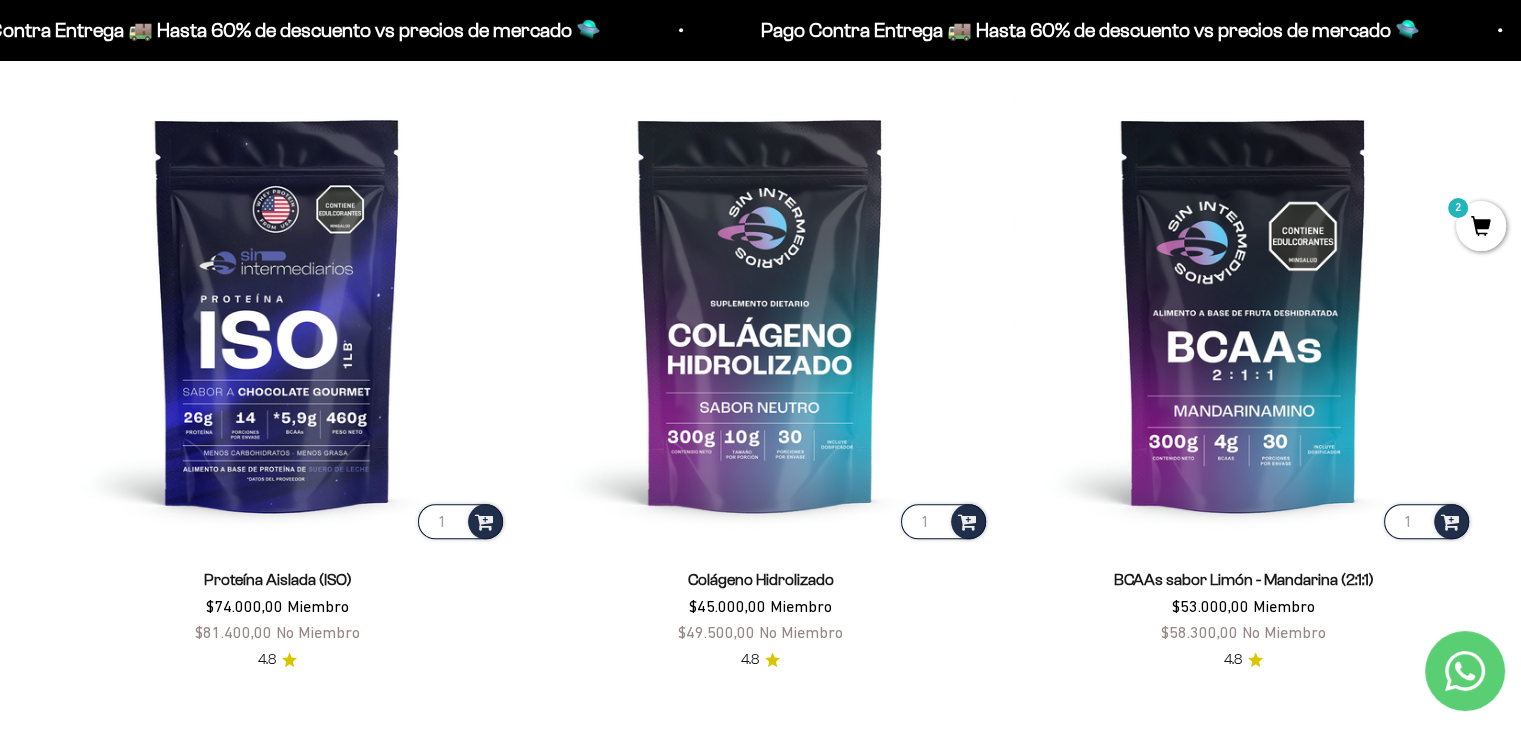 scroll, scrollTop: 1500, scrollLeft: 0, axis: vertical 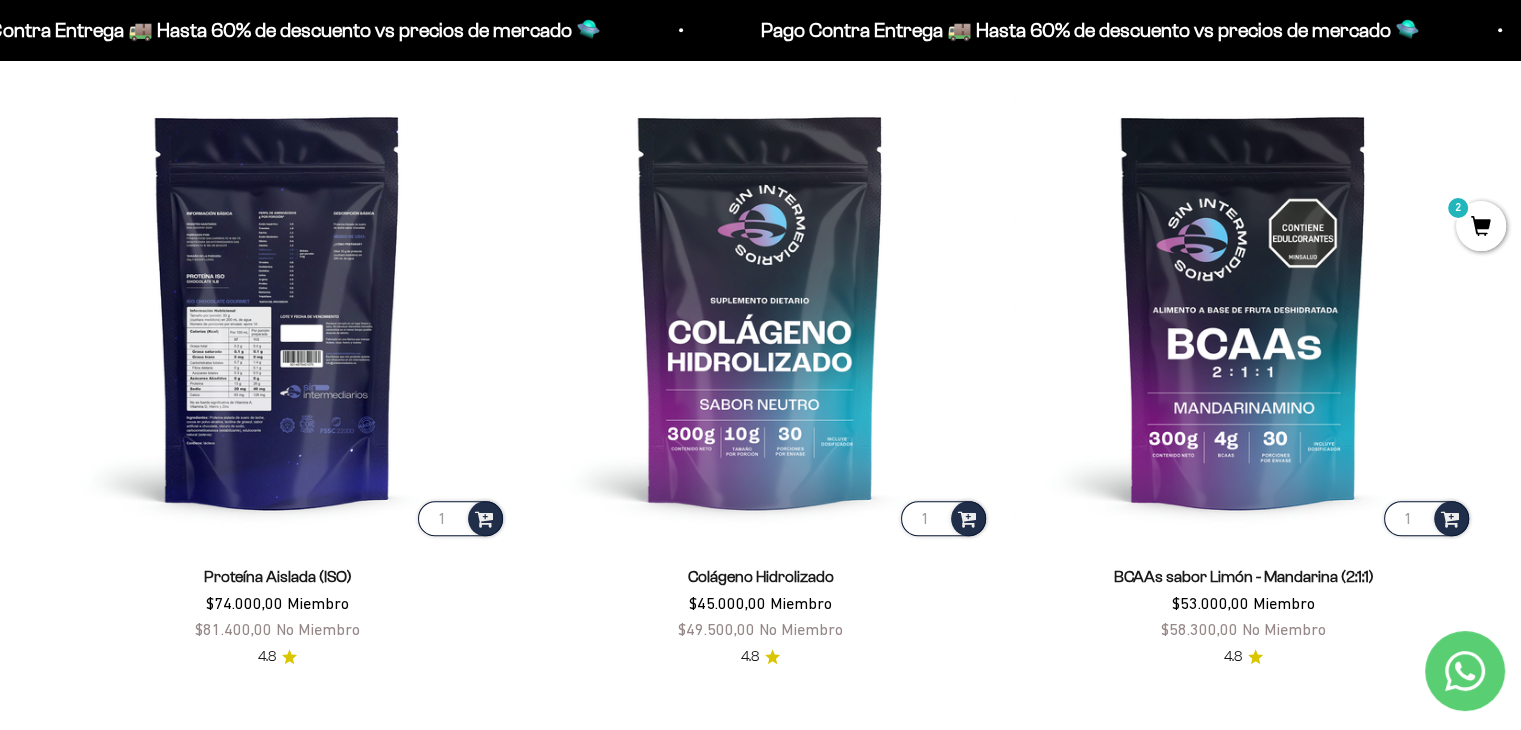 click at bounding box center (277, 310) 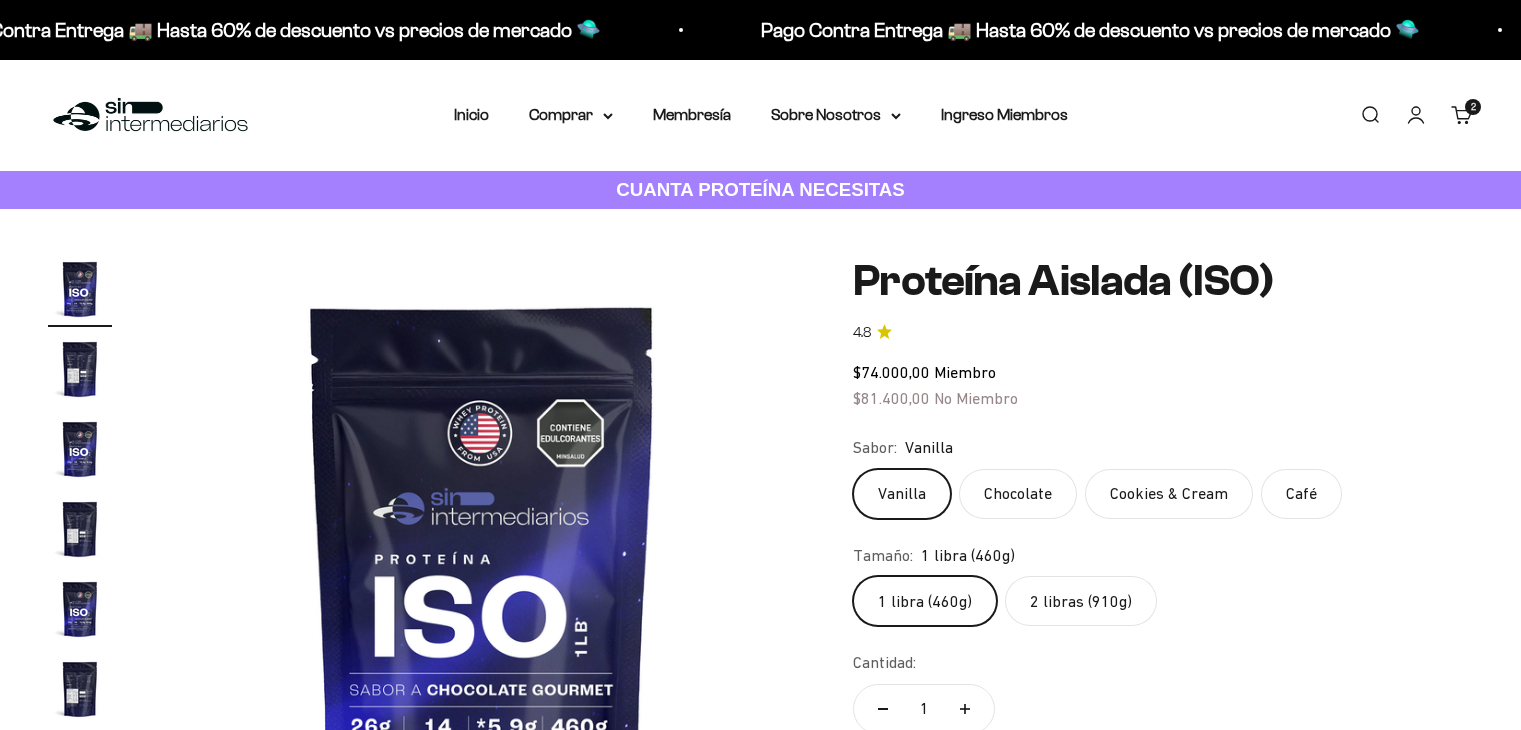 scroll, scrollTop: 0, scrollLeft: 0, axis: both 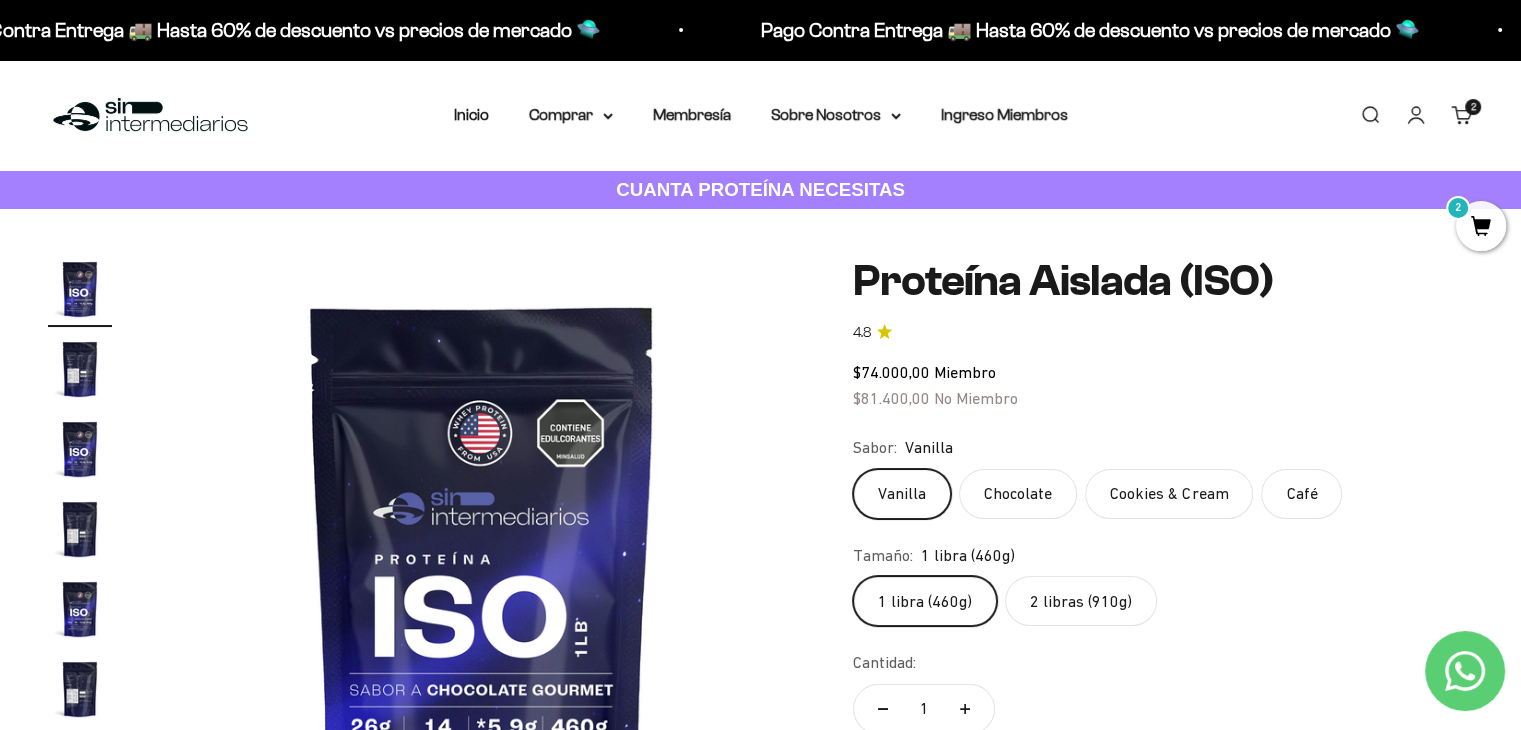 click on "Café" 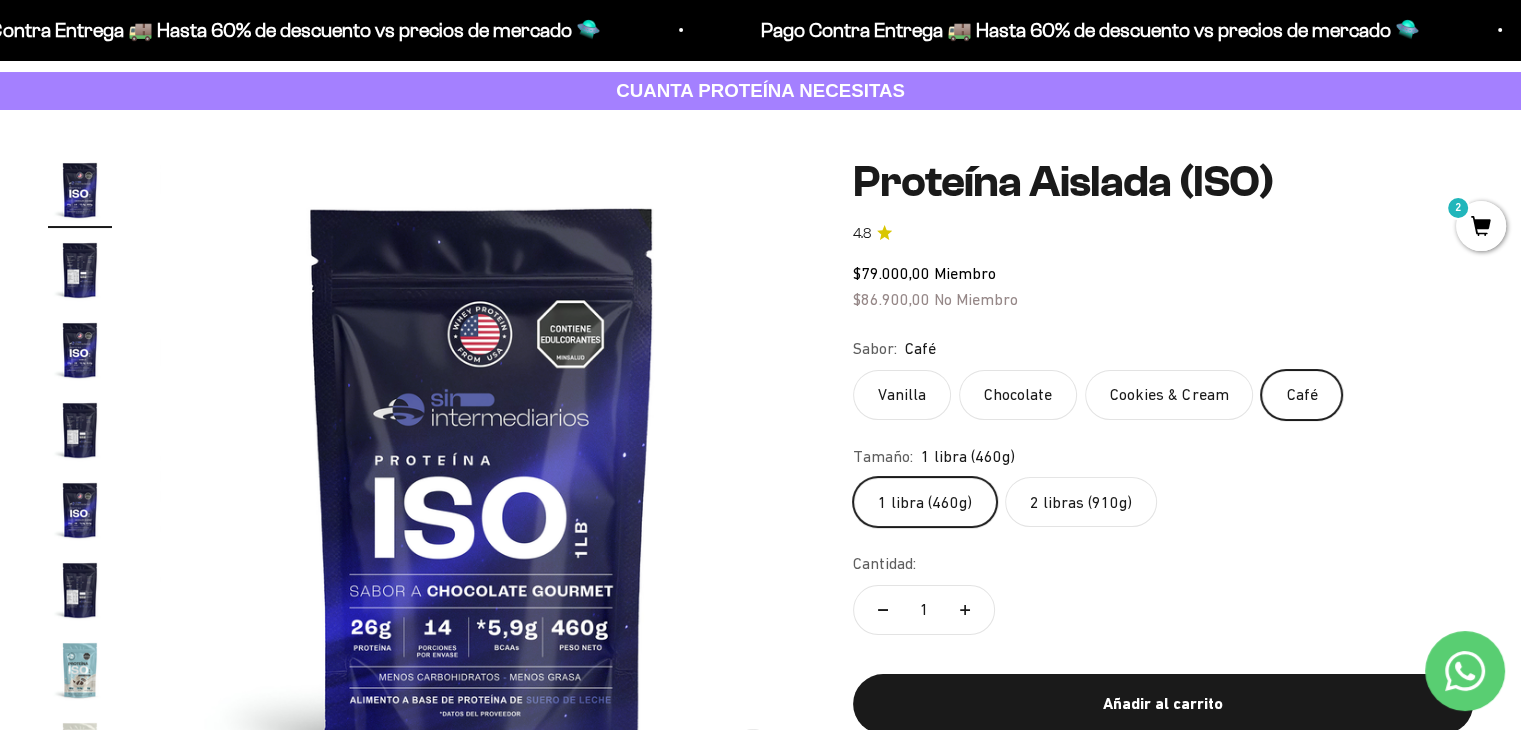 scroll, scrollTop: 100, scrollLeft: 0, axis: vertical 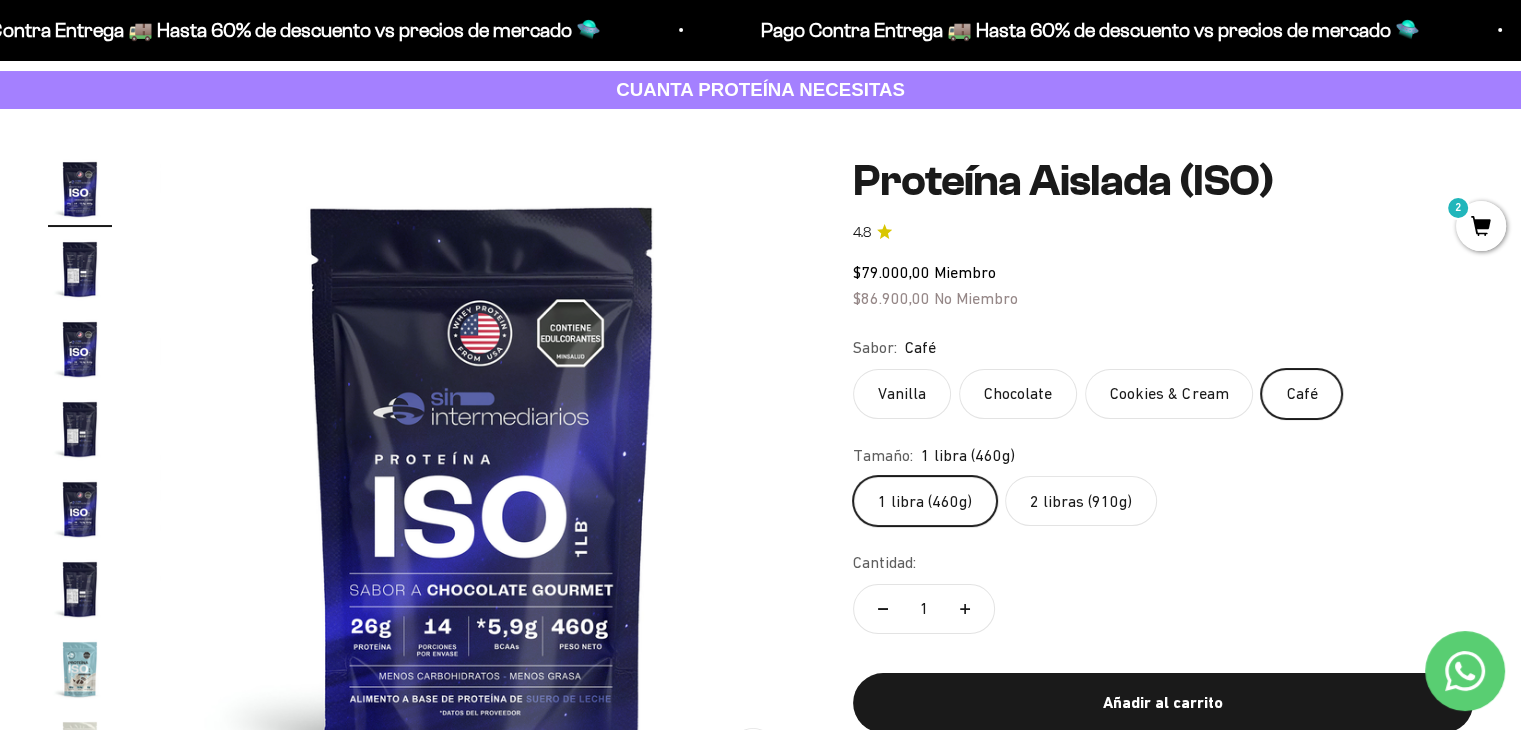 click on "2 libras (910g)" 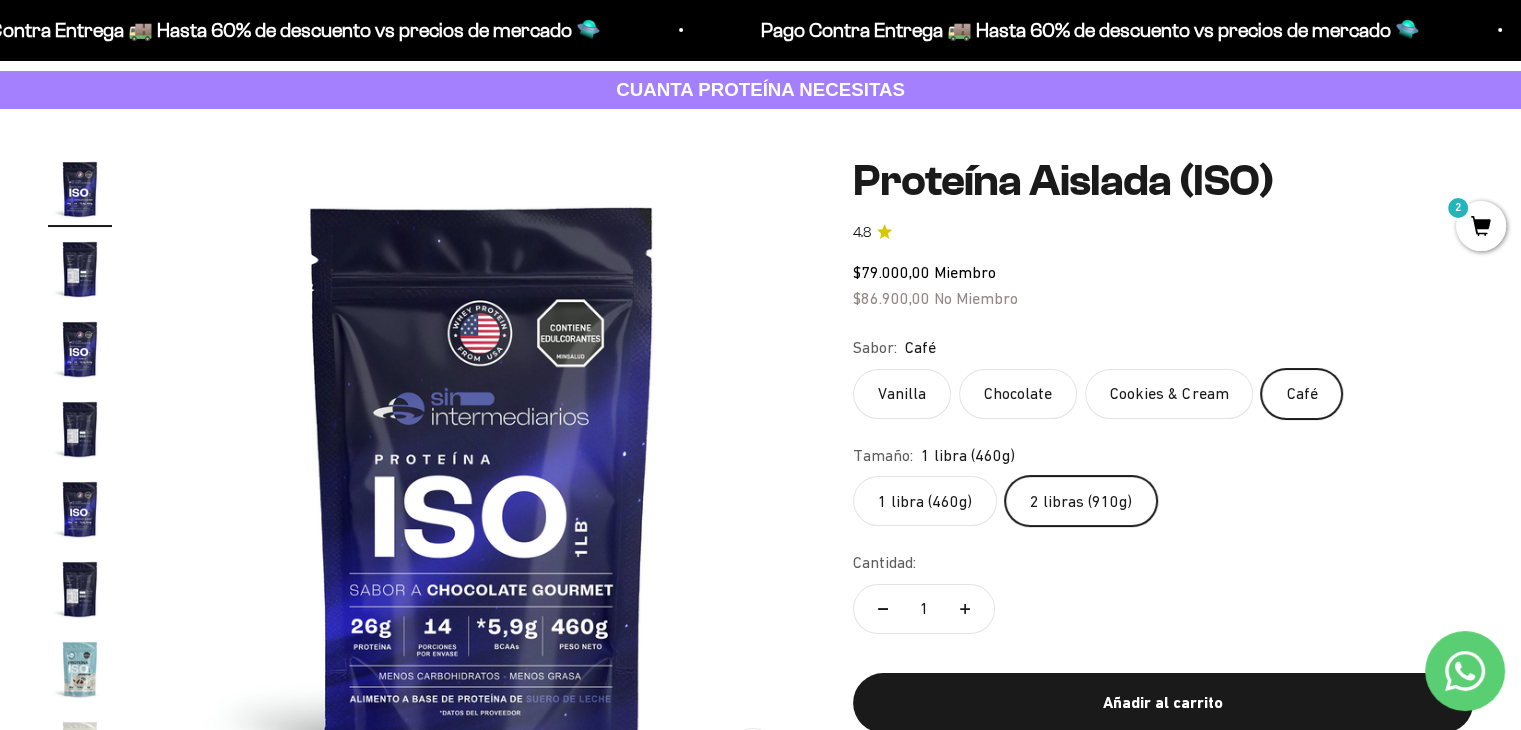 scroll, scrollTop: 0, scrollLeft: 5353, axis: horizontal 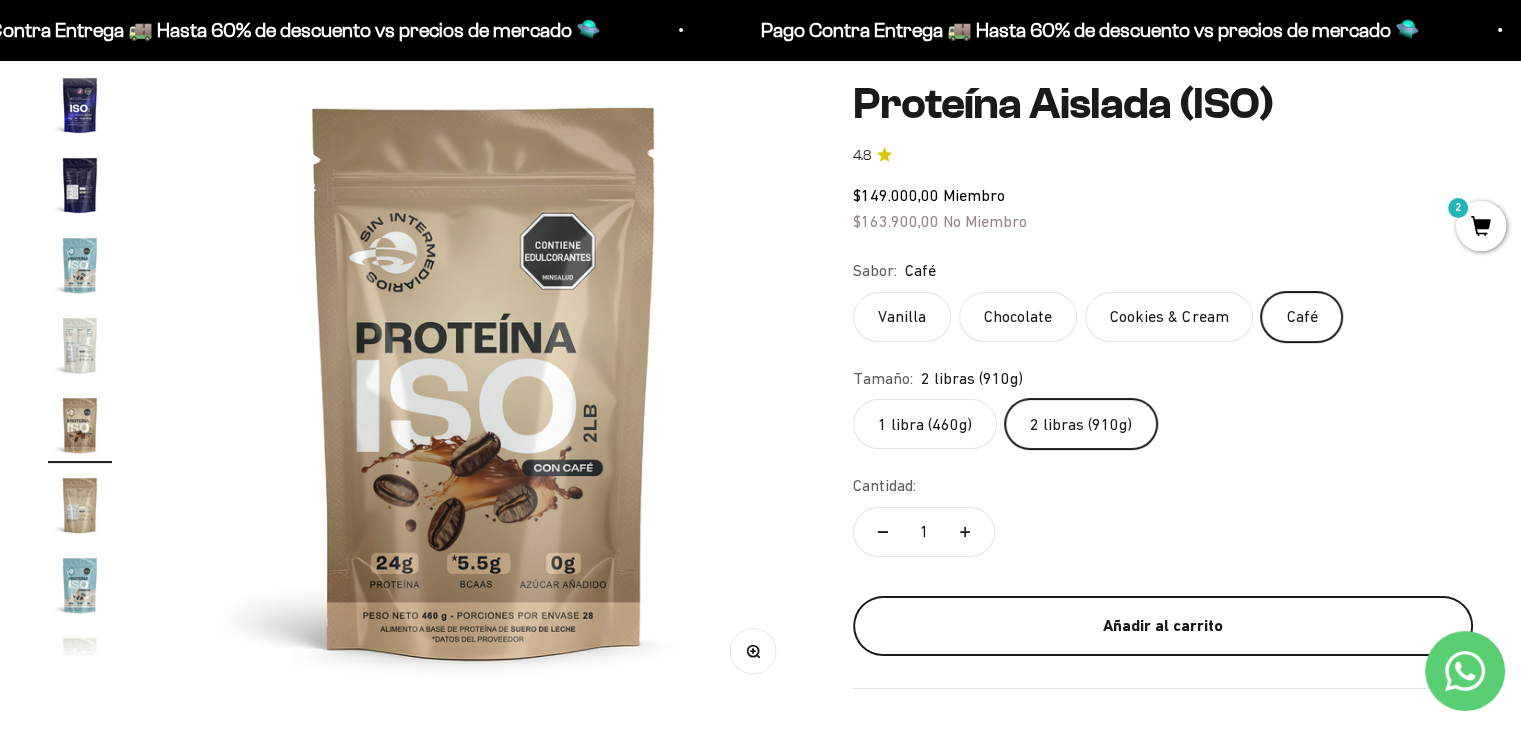click on "Añadir al carrito" at bounding box center [1163, 626] 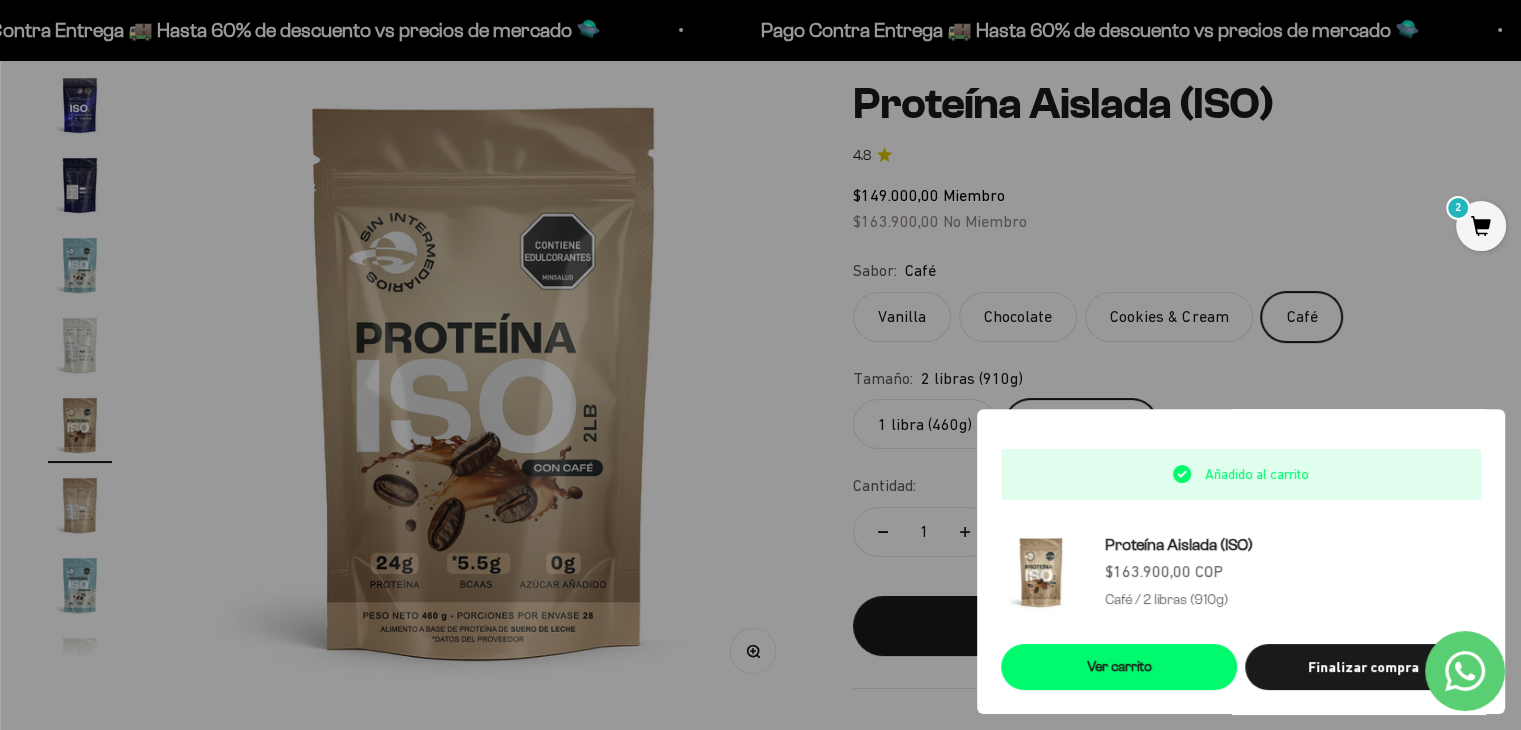 scroll, scrollTop: 0, scrollLeft: 5420, axis: horizontal 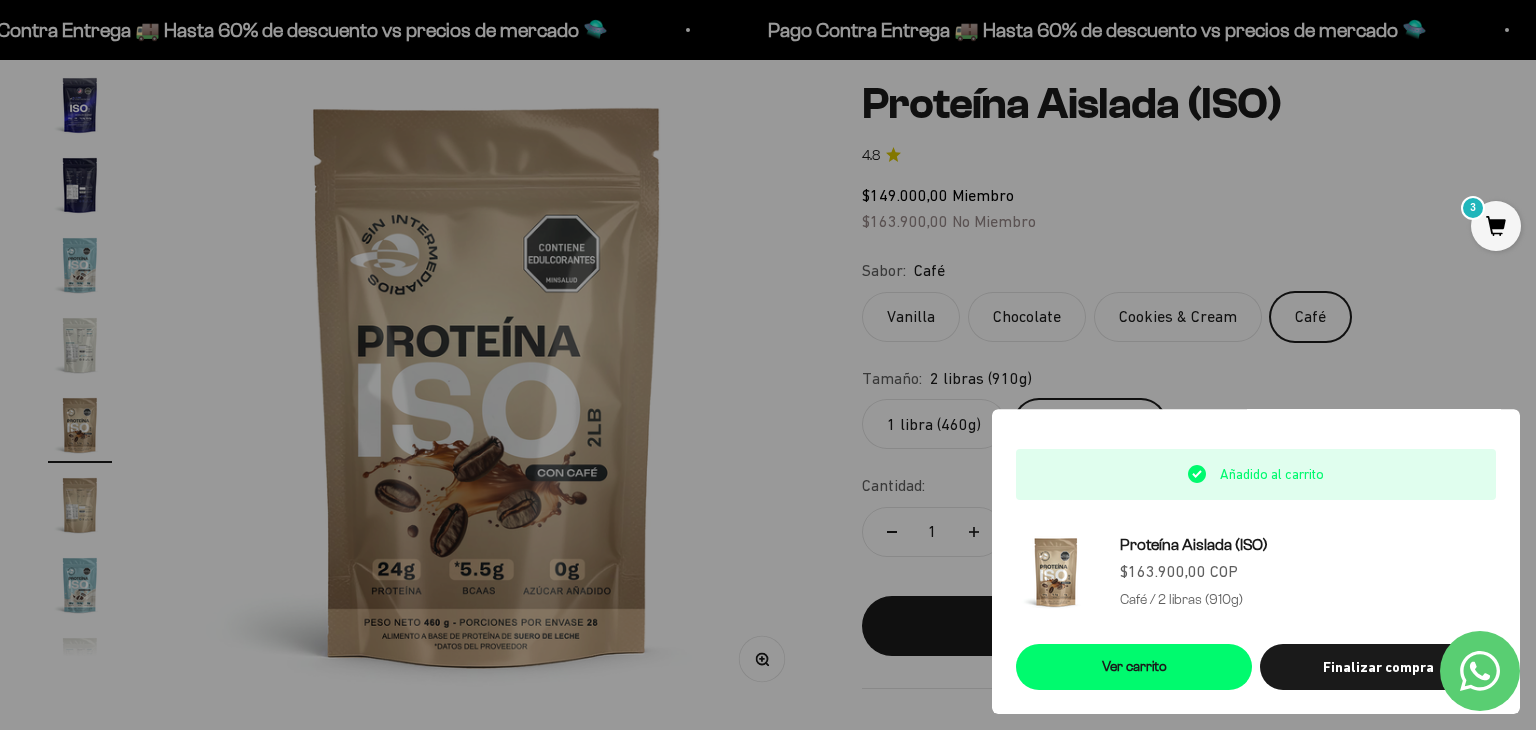 click on "3" at bounding box center (1496, 226) 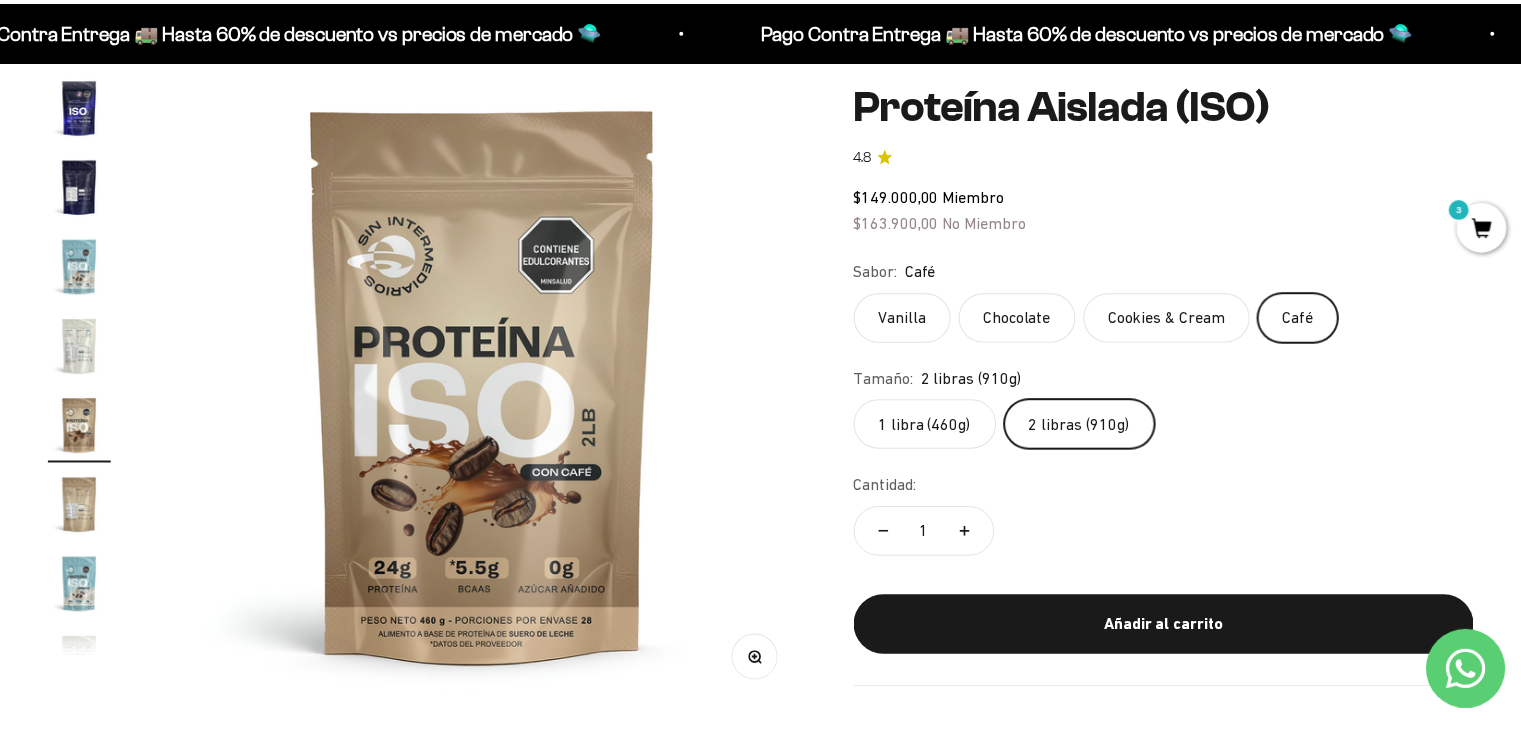 scroll, scrollTop: 0, scrollLeft: 5353, axis: horizontal 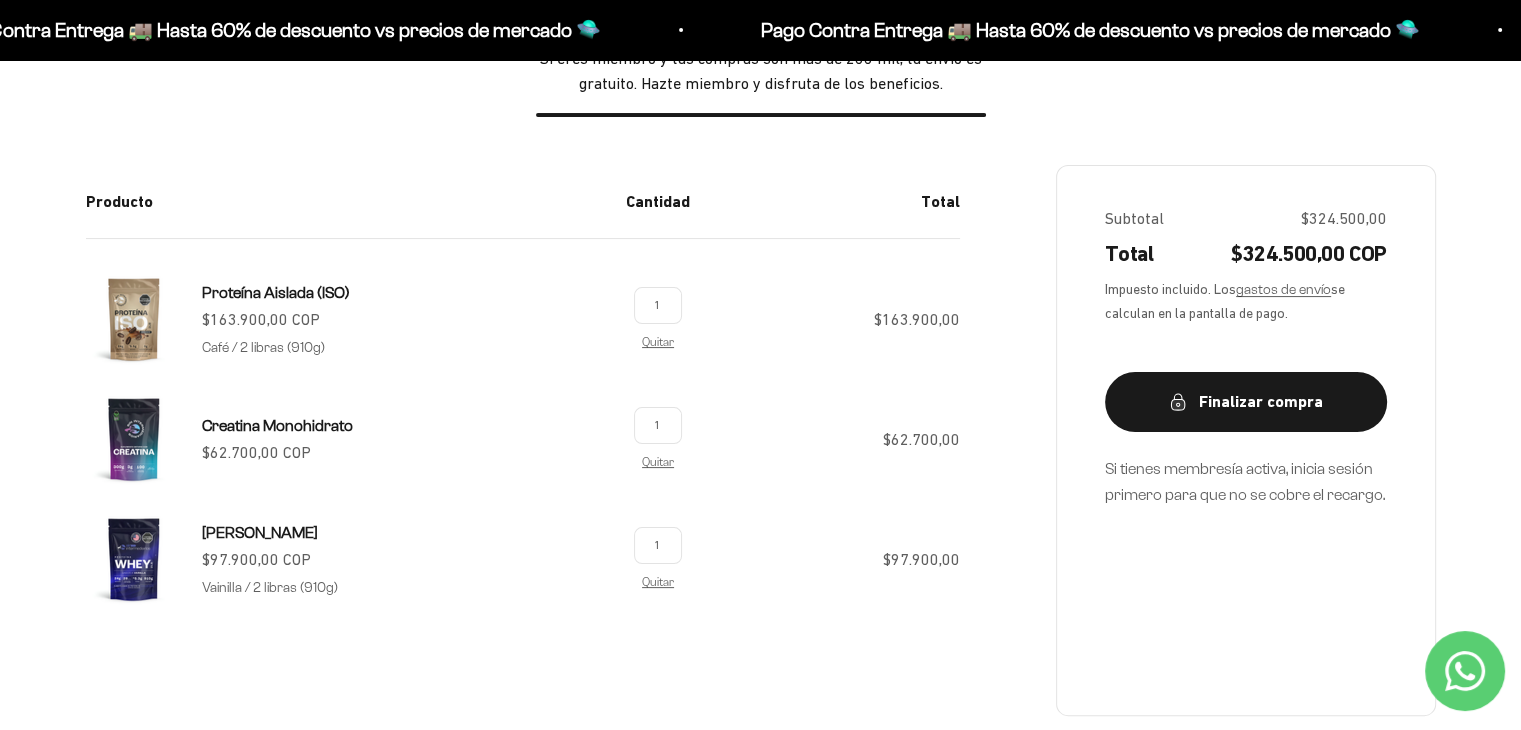 drag, startPoint x: 313, startPoint y: 369, endPoint x: 900, endPoint y: 681, distance: 664.7654 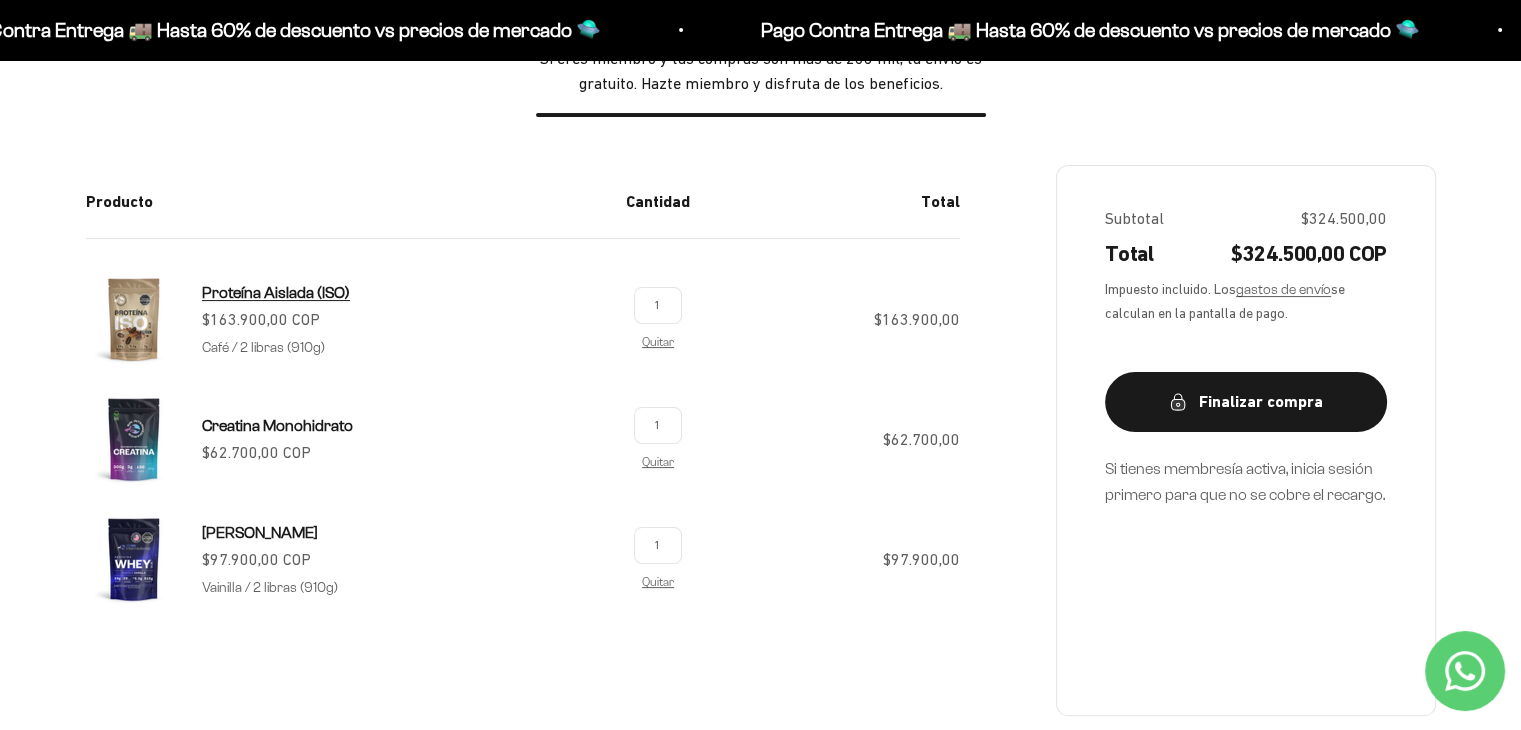 click on "Proteína Aislada (ISO)" at bounding box center [276, 292] 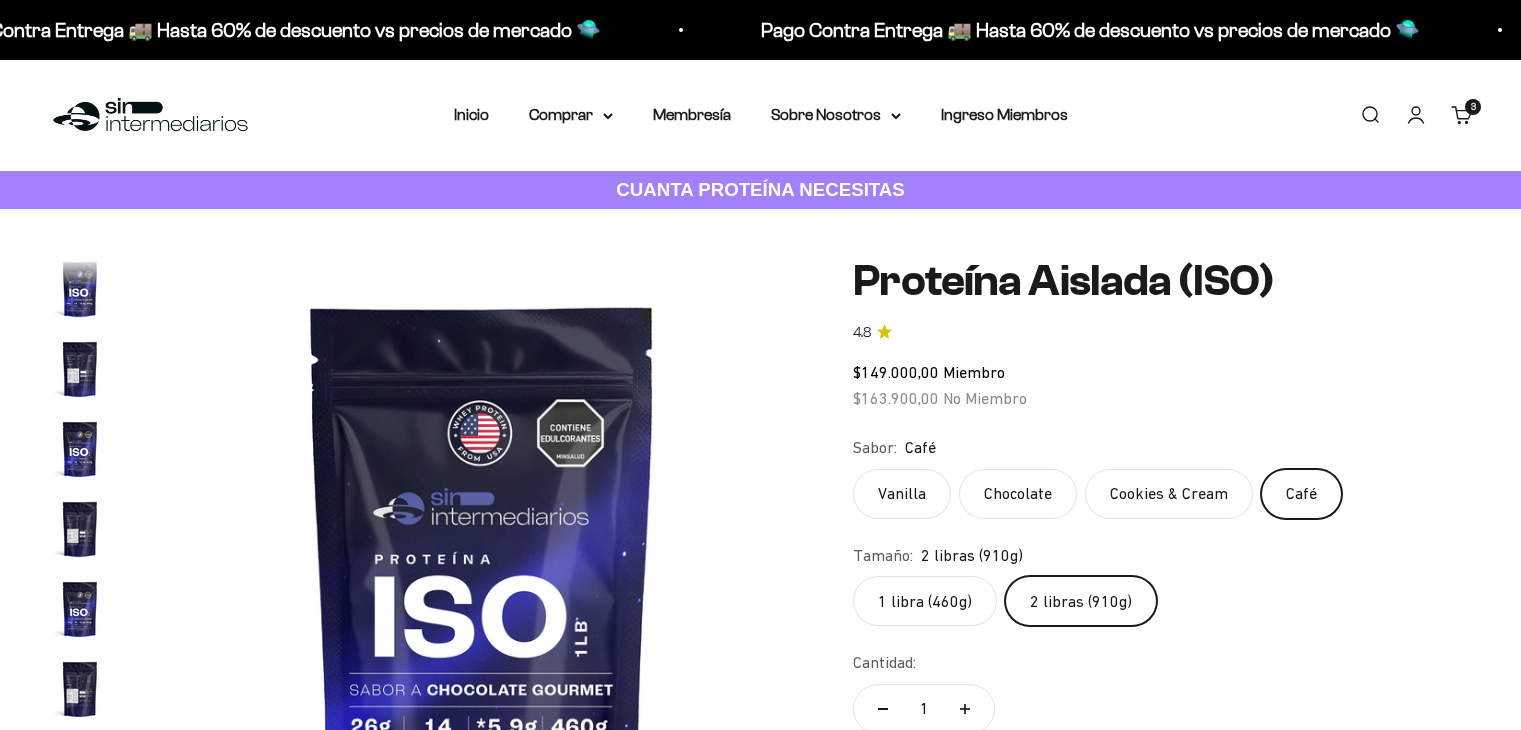scroll, scrollTop: 0, scrollLeft: 0, axis: both 